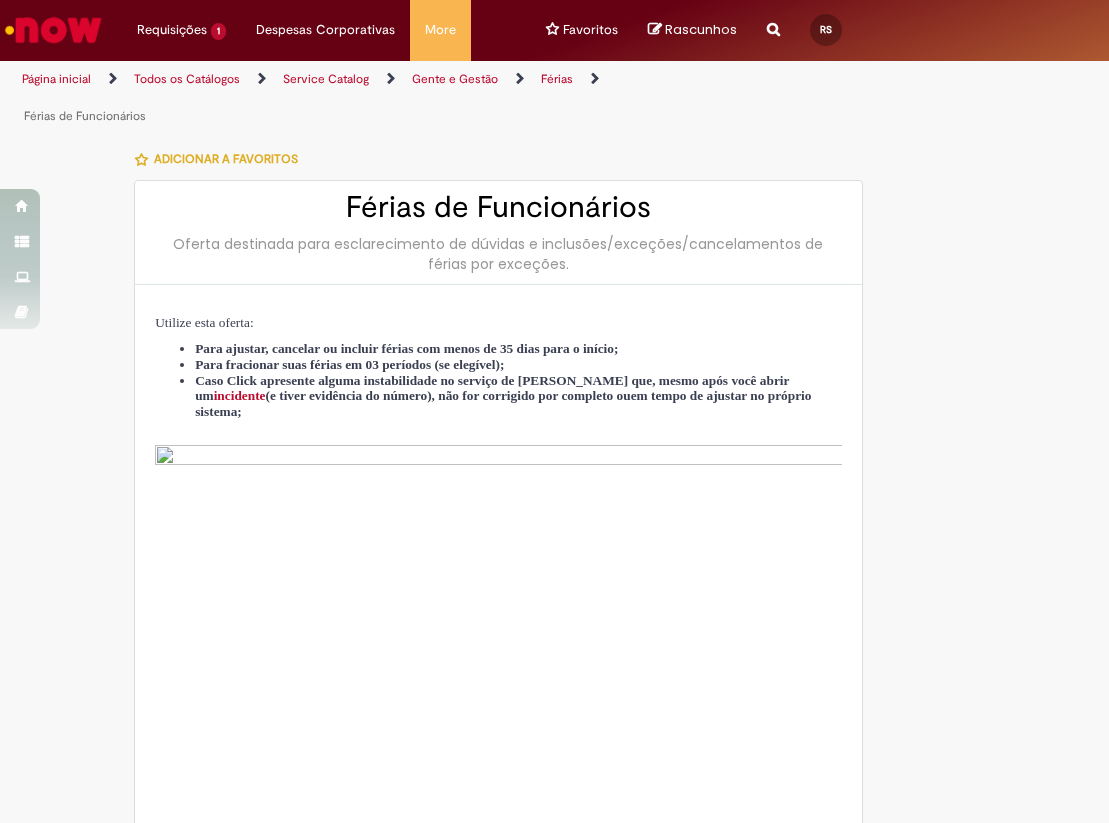 scroll, scrollTop: 0, scrollLeft: 0, axis: both 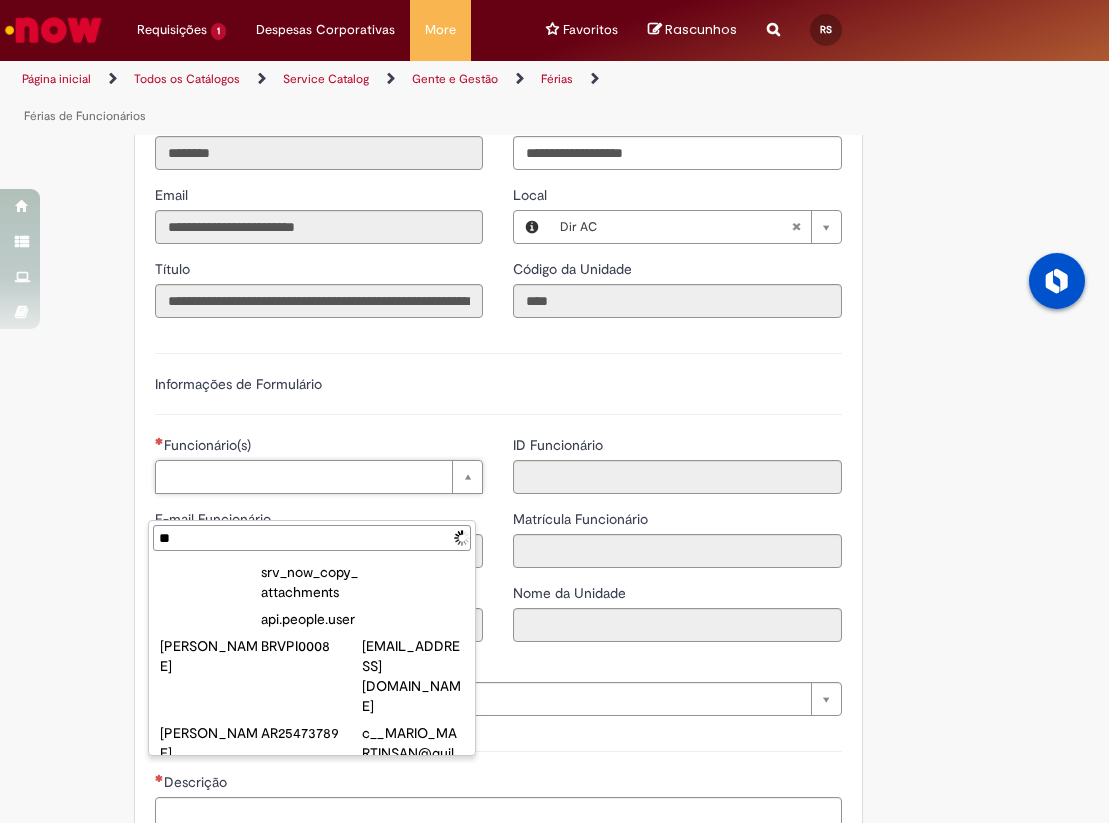 type on "*" 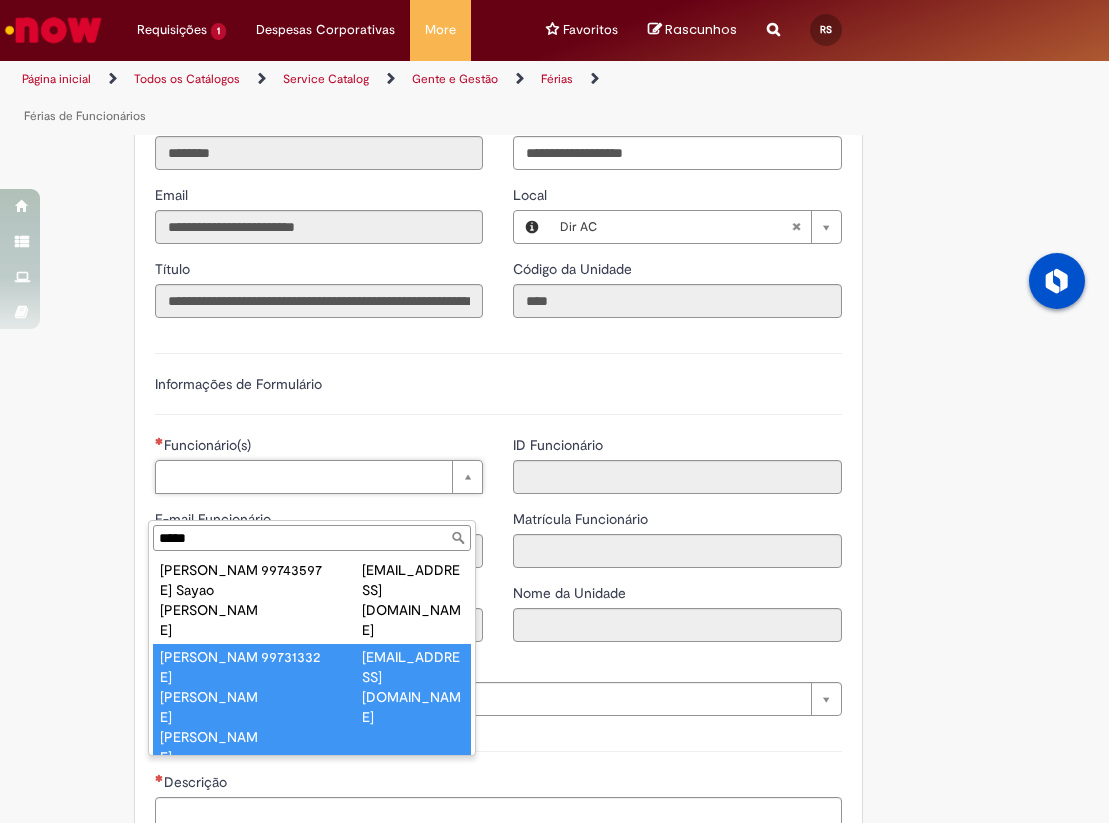 scroll, scrollTop: 4, scrollLeft: 0, axis: vertical 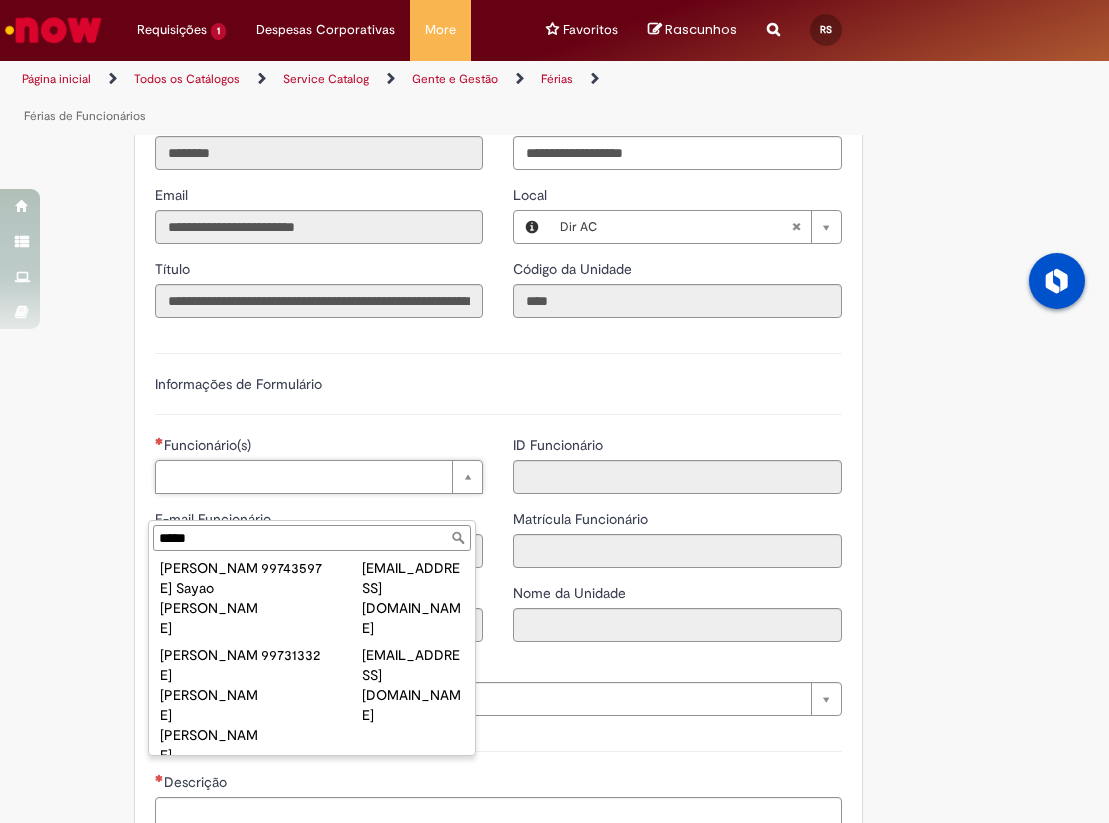 type on "*****" 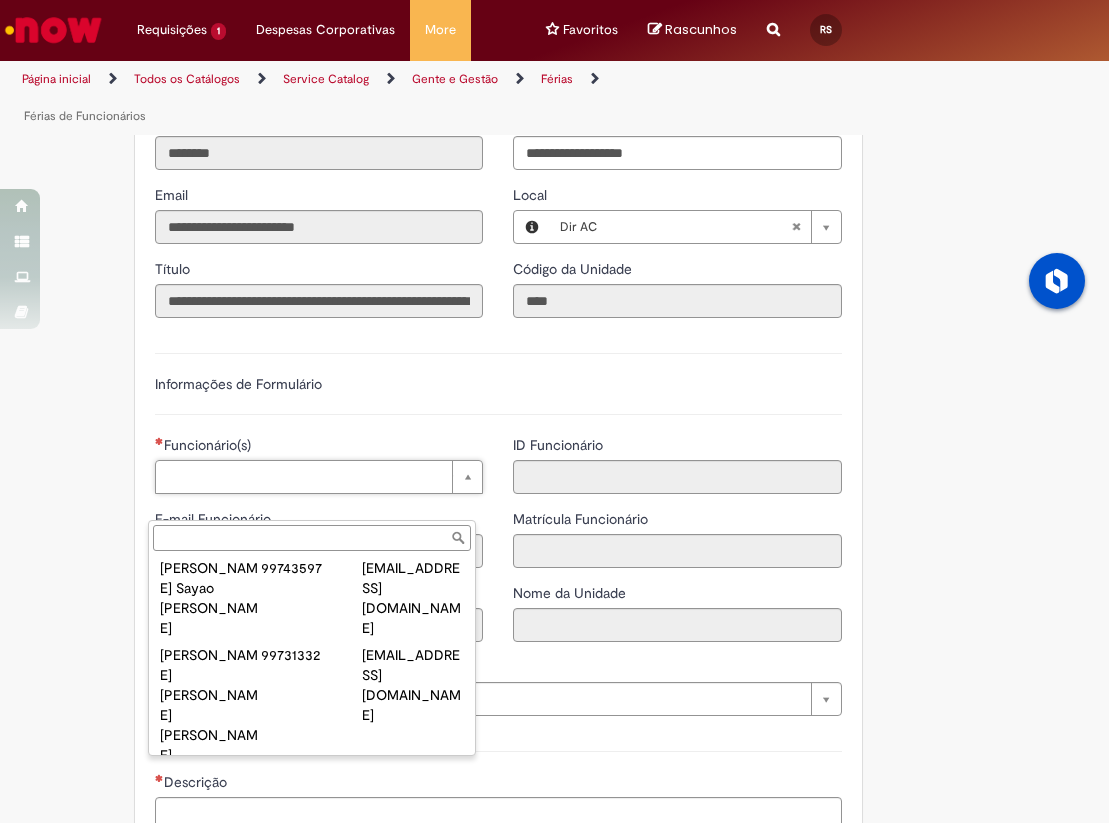 type on "**********" 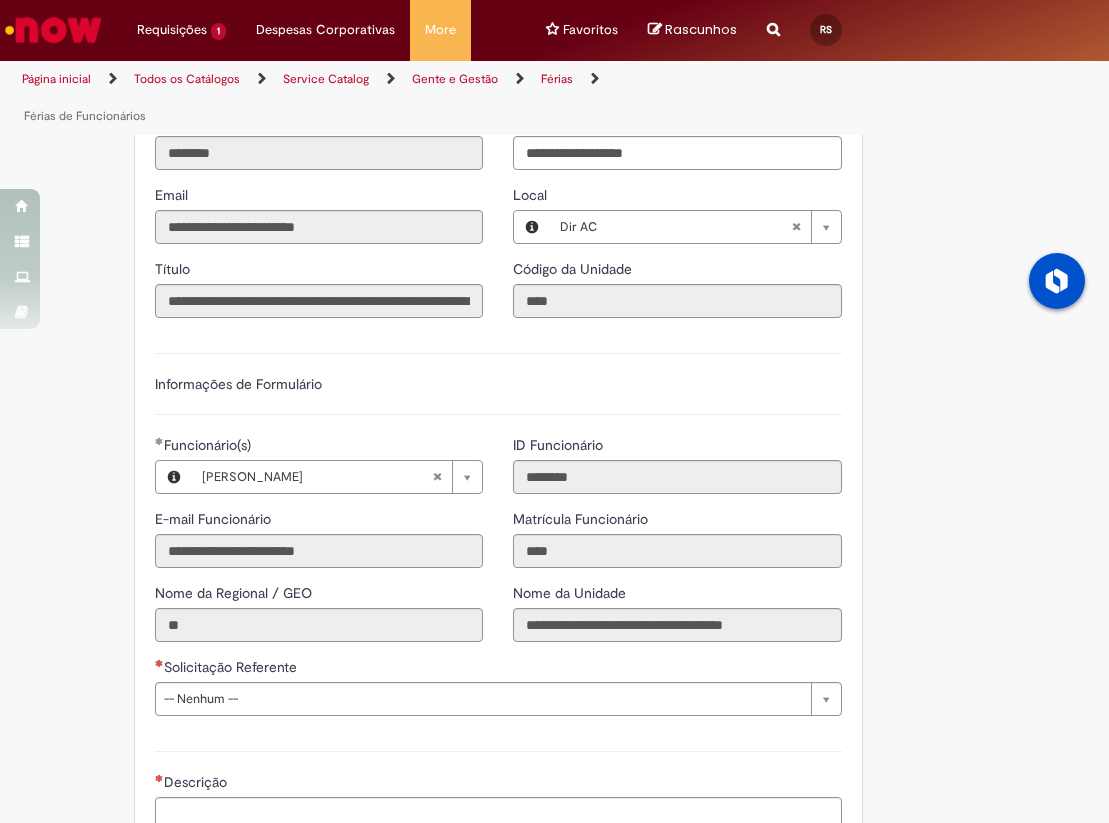 click on "Adicionar a Favoritos
Férias de Funcionários
Oferta destinada para esclarecimento de dúvidas e inclusões/exceções/cancelamentos de férias por exceções.
Utilize esta oferta:
Para ajustar, cancelar ou incluir férias com menos de 35 dias para o início;
Para fracionar suas férias em 03 períodos (se elegível);
Caso Click apresente alguma instabilidade no serviço de Férias que, mesmo após você abrir um  incidente  (e tiver evidência do número), não for corrigido por completo ou  em tempo de ajustar no próprio sistema;
> Para incluir, alterar ou cancelar Férias dentro do prazo de 35 dias de antecedência, é só acessar  Portal Click  > Você > Férias; > Para acessar a Diretriz de Férias, basta  clicar aqui
> Ficou com dúvidas sobre Férias via Termo? É só acessar a   FAQ – Fluxo de alteração de férias por exceção no Click Dúvidas Trabalhistas ." at bounding box center (555, 133) 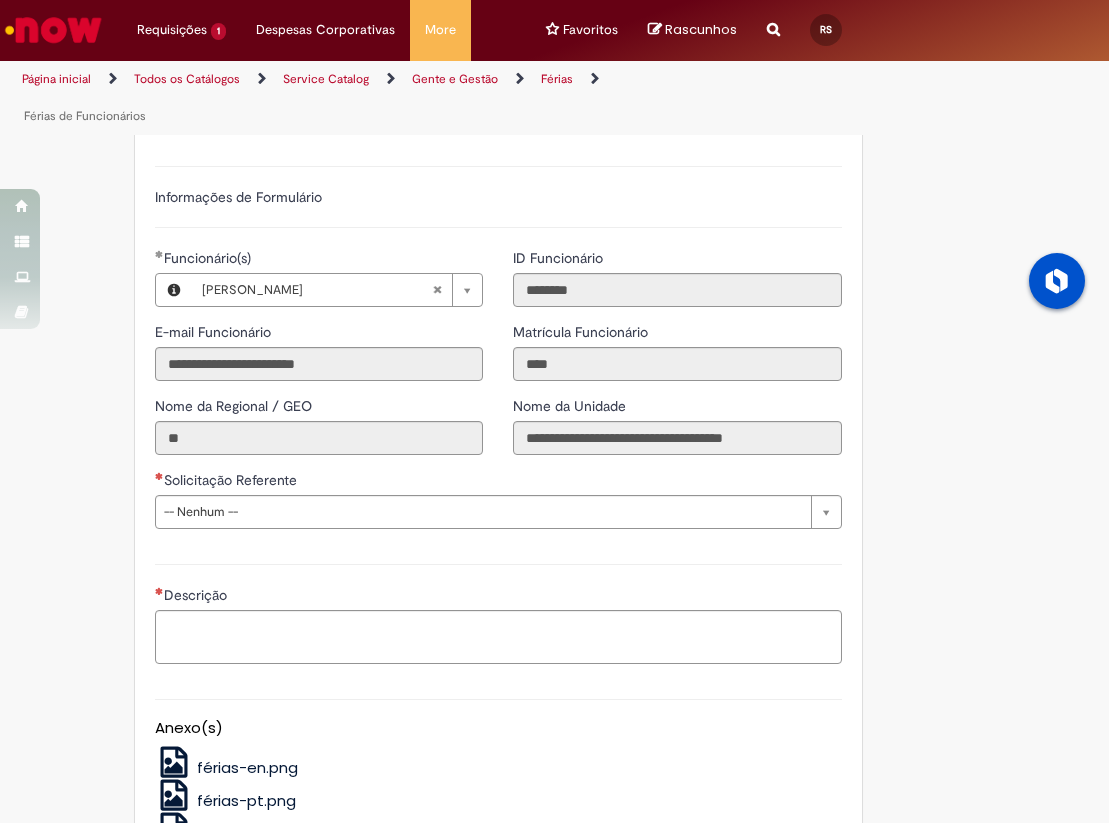 scroll, scrollTop: 1312, scrollLeft: 0, axis: vertical 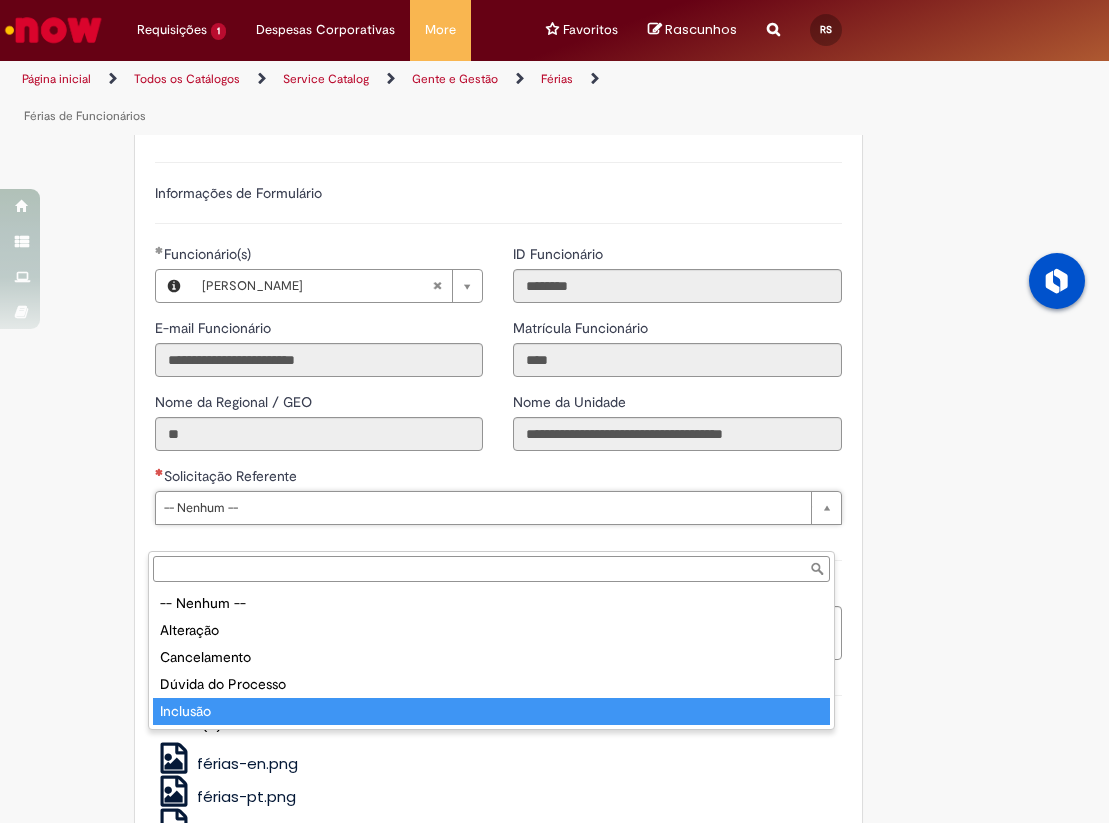 type on "********" 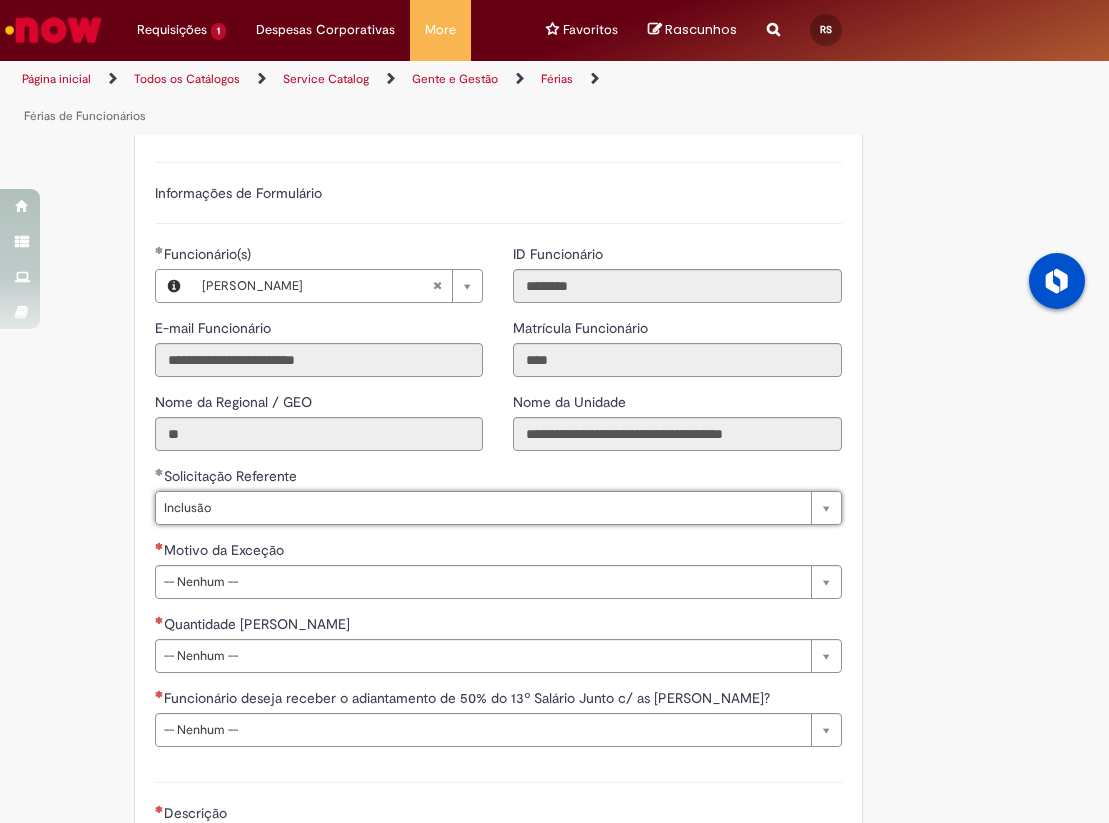 drag, startPoint x: 116, startPoint y: 602, endPoint x: 161, endPoint y: 608, distance: 45.39824 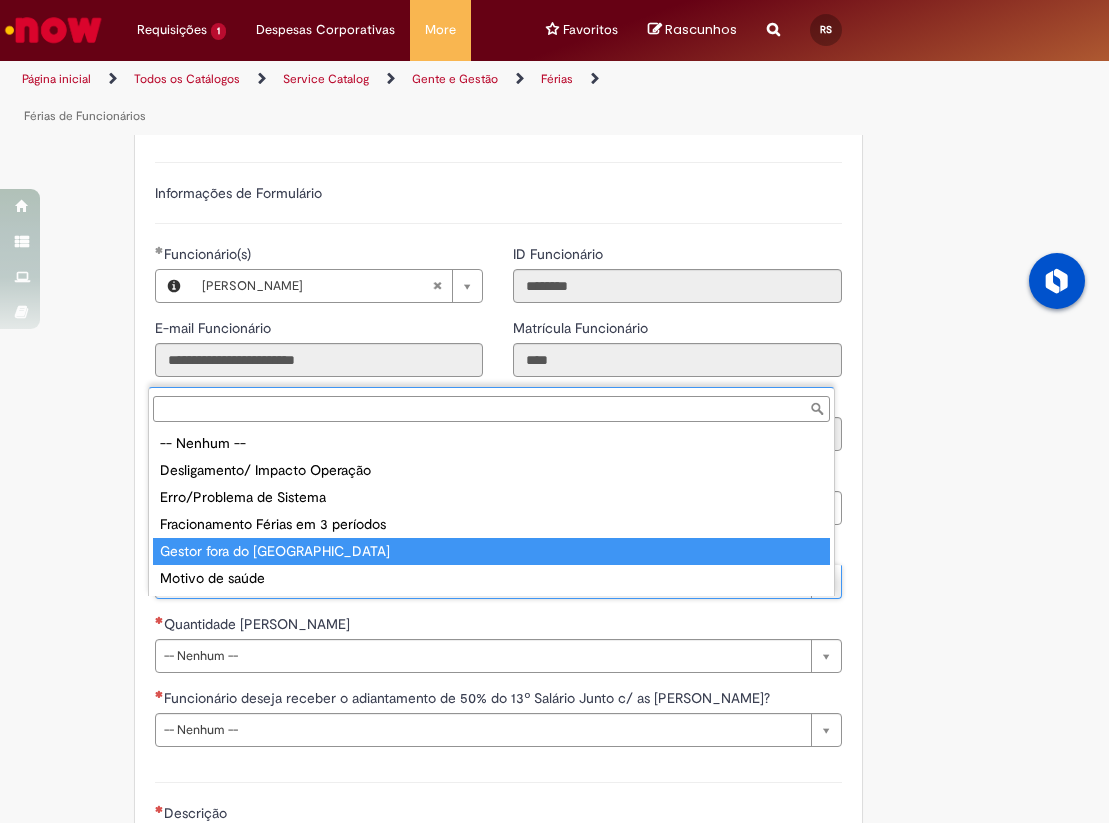 type on "**********" 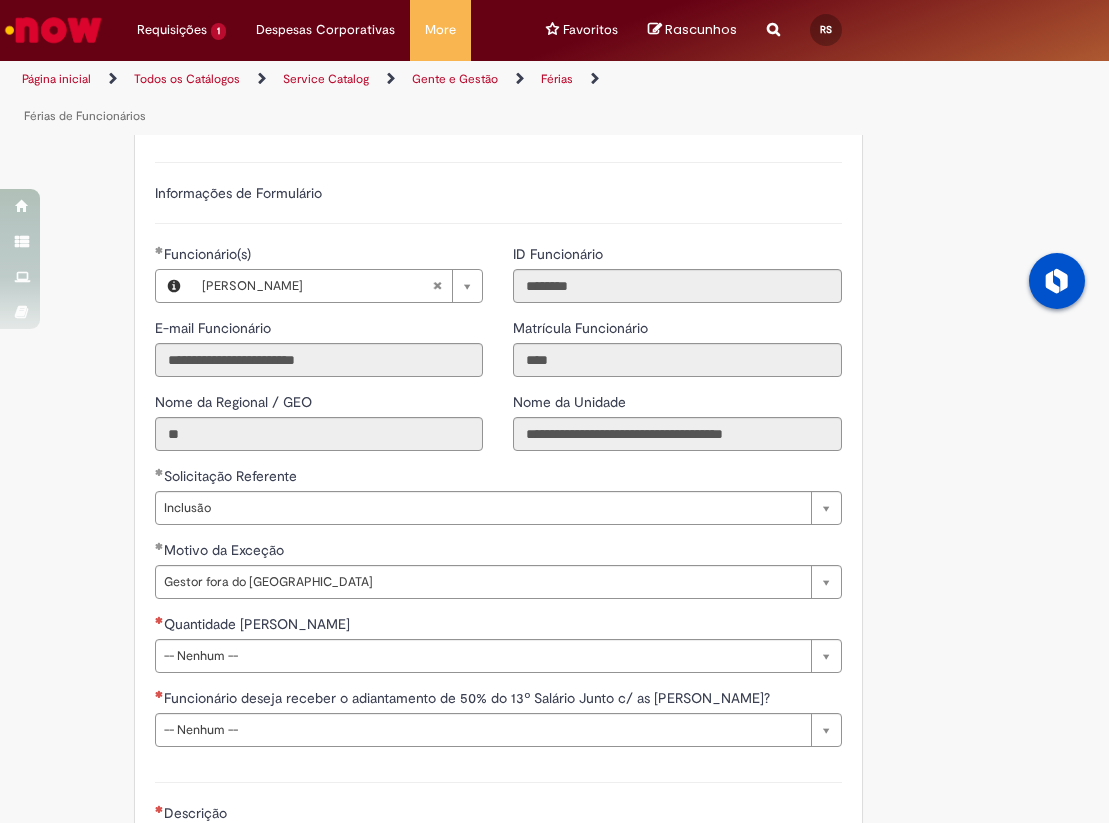 click on "Adicionar a Favoritos
Férias de Funcionários
Oferta destinada para esclarecimento de dúvidas e inclusões/exceções/cancelamentos de férias por exceções.
Utilize esta oferta:
Para ajustar, cancelar ou incluir férias com menos de 35 dias para o início;
Para fracionar suas férias em 03 períodos (se elegível);
Caso Click apresente alguma instabilidade no serviço de Férias que, mesmo após você abrir um  incidente  (e tiver evidência do número), não for corrigido por completo ou  em tempo de ajustar no próprio sistema;
> Para incluir, alterar ou cancelar Férias dentro do prazo de 35 dias de antecedência, é só acessar  Portal Click  > Você > Férias; > Para acessar a Diretriz de Férias, basta  clicar aqui
> Ficou com dúvidas sobre Férias via Termo? É só acessar a   FAQ – Fluxo de alteração de férias por exceção no Click  ou abrir chamado na oferta  ." at bounding box center (474, 53) 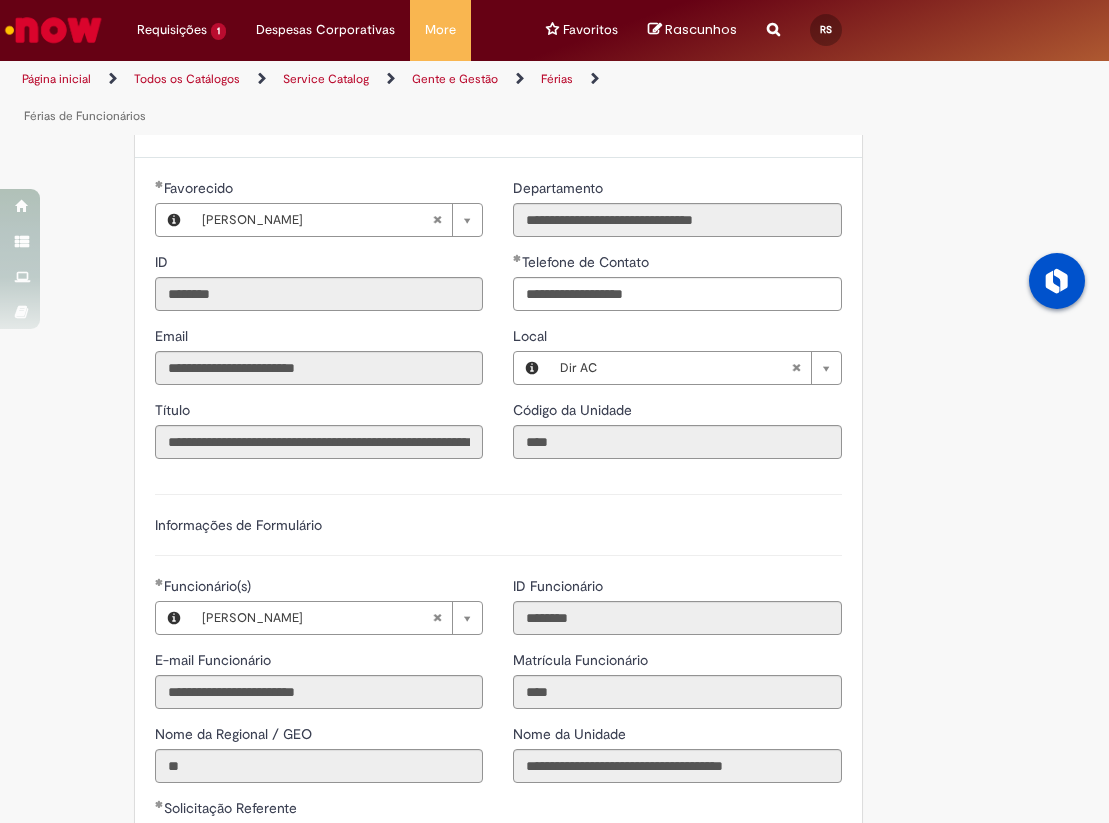 scroll, scrollTop: 981, scrollLeft: 0, axis: vertical 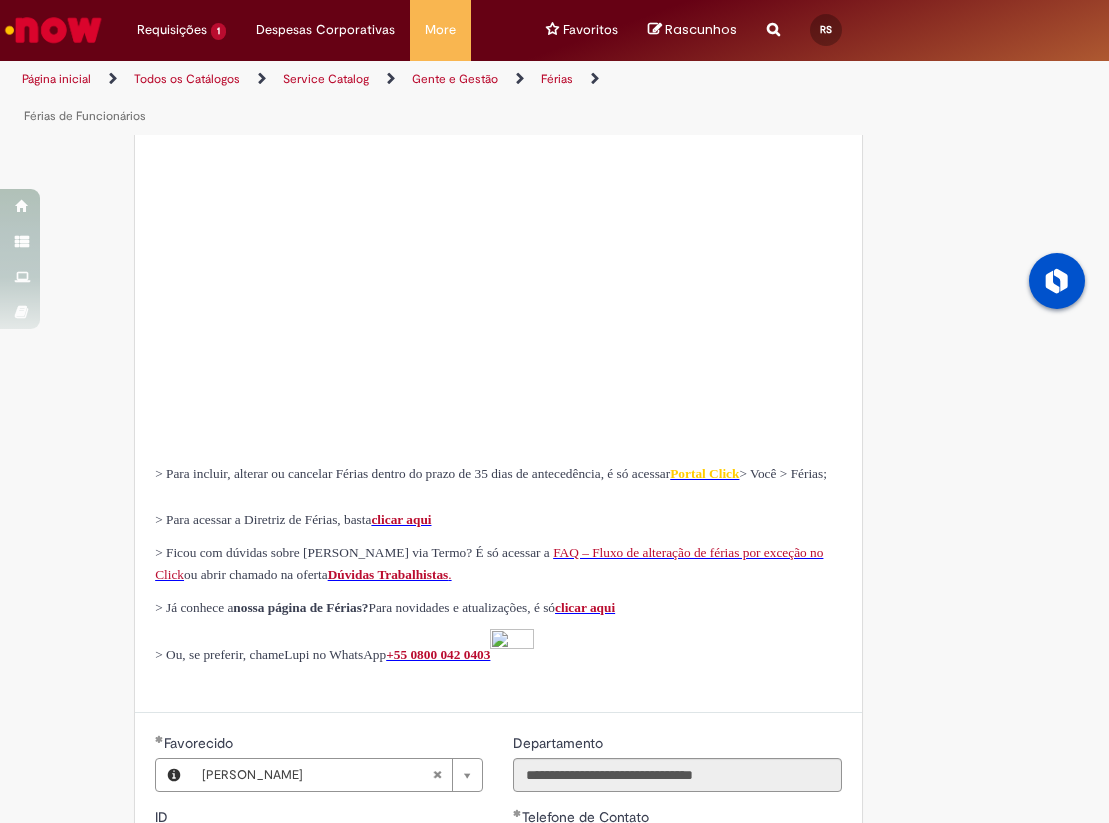 click on "Portal Click" at bounding box center (704, 473) 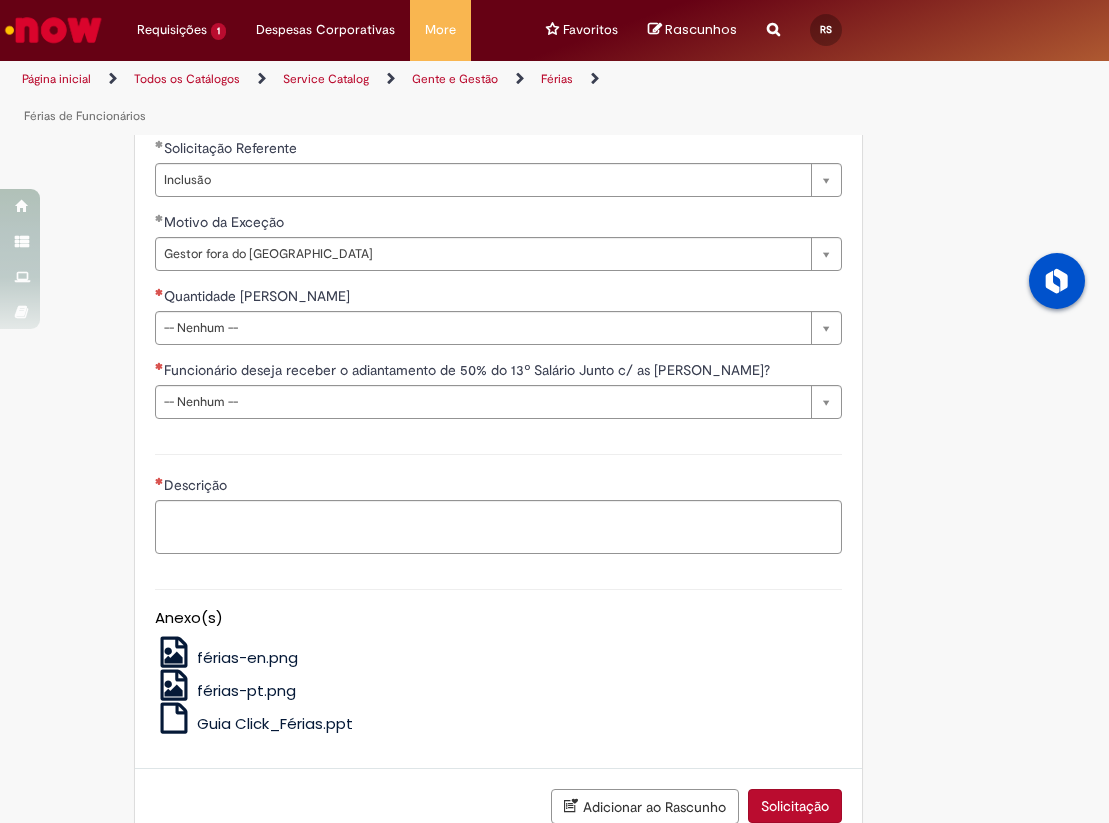 scroll, scrollTop: 1642, scrollLeft: 0, axis: vertical 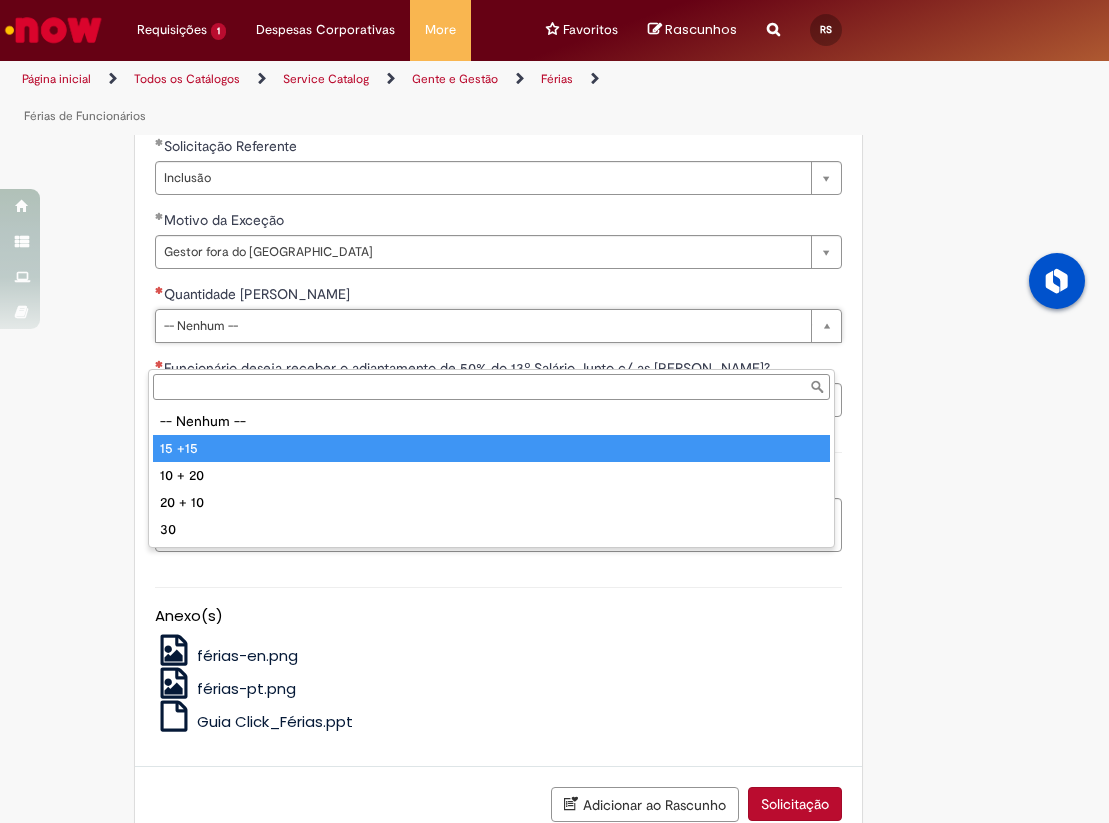 type on "******" 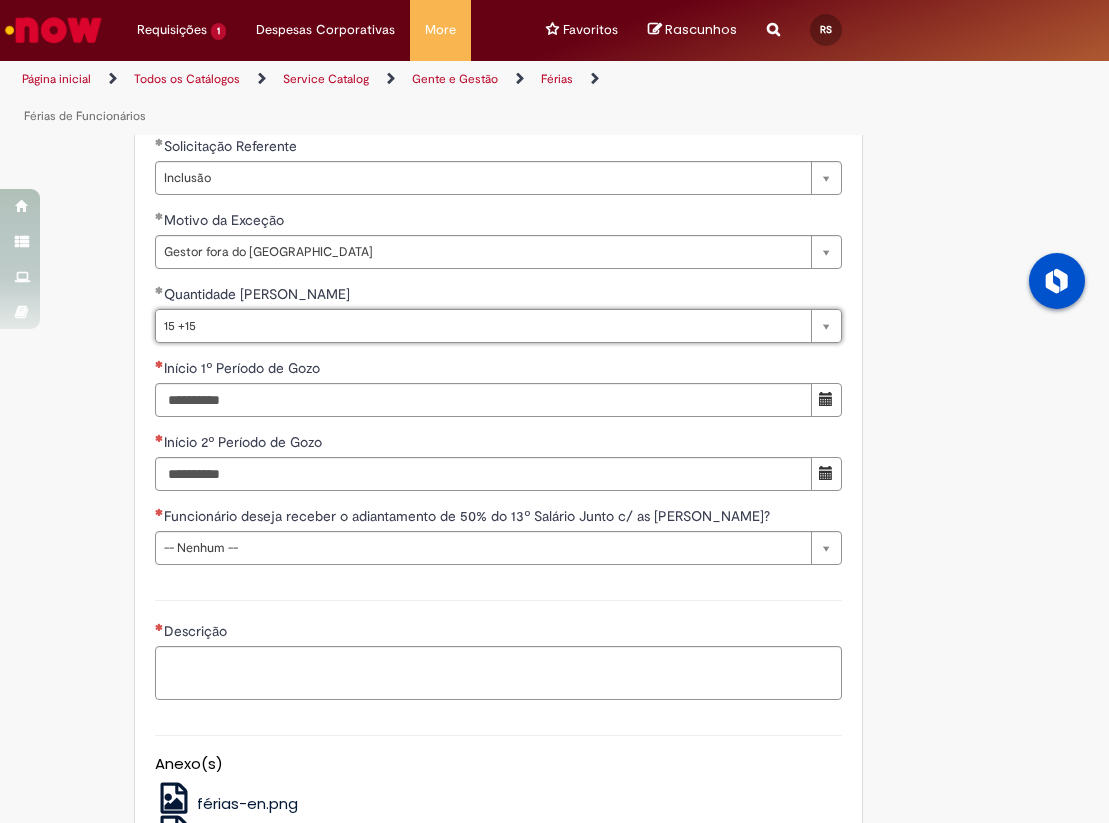 click on "Adicionar a Favoritos
Férias de Funcionários
Oferta destinada para esclarecimento de dúvidas e inclusões/exceções/cancelamentos de férias por exceções.
Utilize esta oferta:
Para ajustar, cancelar ou incluir férias com menos de 35 dias para o início;
Para fracionar suas férias em 03 períodos (se elegível);
Caso Click apresente alguma instabilidade no serviço de Férias que, mesmo após você abrir um  incidente  (e tiver evidência do número), não for corrigido por completo ou  em tempo de ajustar no próprio sistema;
> Para incluir, alterar ou cancelar Férias dentro do prazo de 35 dias de antecedência, é só acessar  Portal Click  > Você > Férias; > Para acessar a Diretriz de Férias, basta  clicar aqui
> Ficou com dúvidas sobre Férias via Termo? É só acessar a   FAQ – Fluxo de alteração de férias por exceção no Click Dúvidas Trabalhistas ." at bounding box center (555, -203) 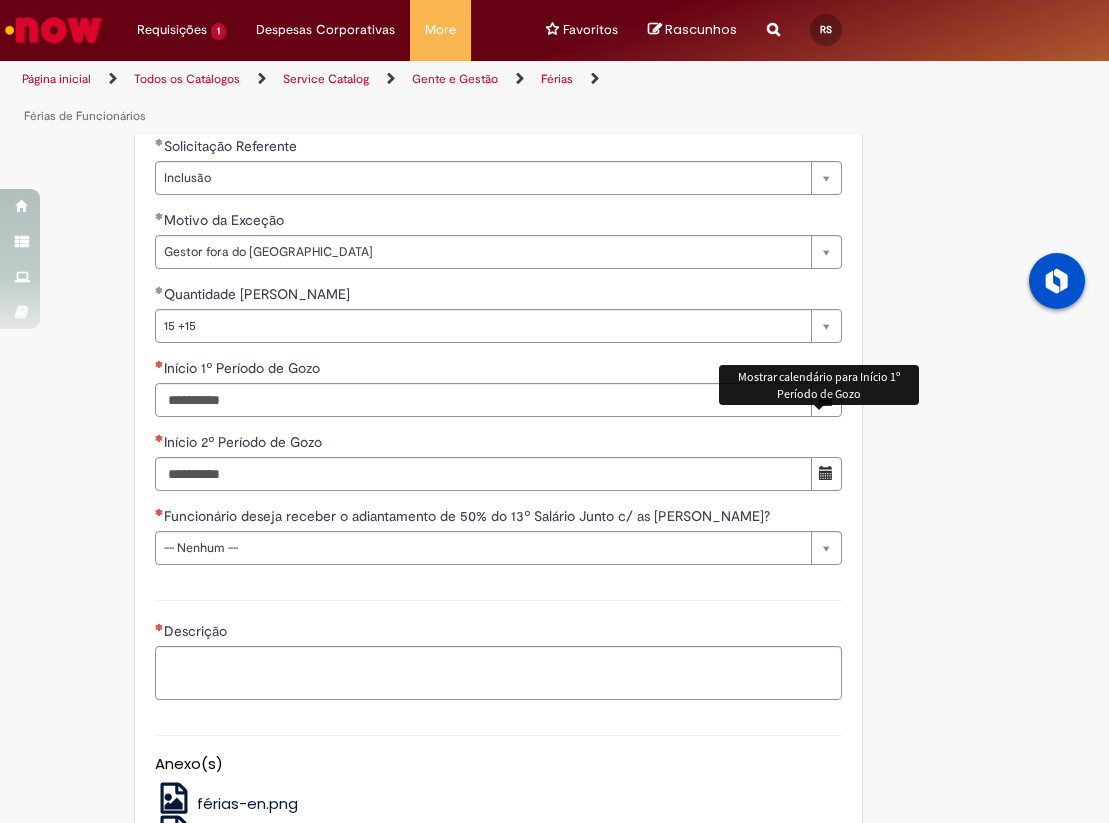 click at bounding box center (826, 400) 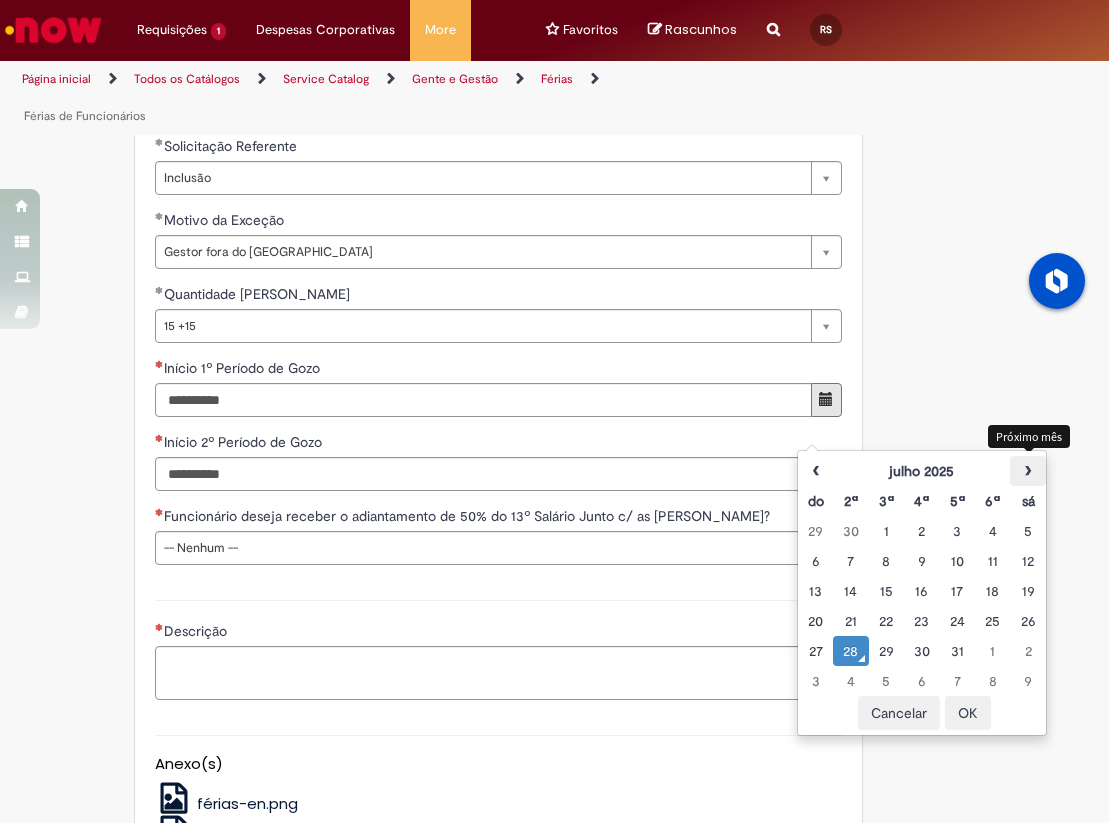 click on "›" at bounding box center [1027, 471] 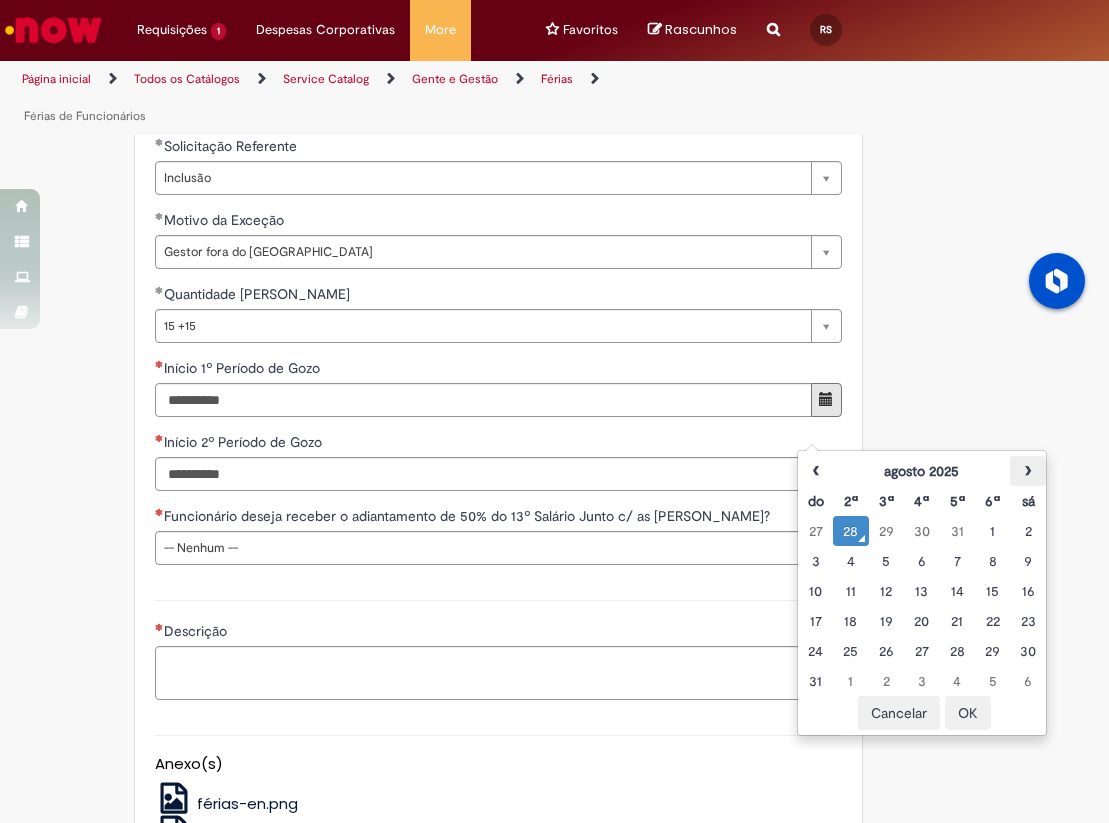 click on "›" at bounding box center (1027, 471) 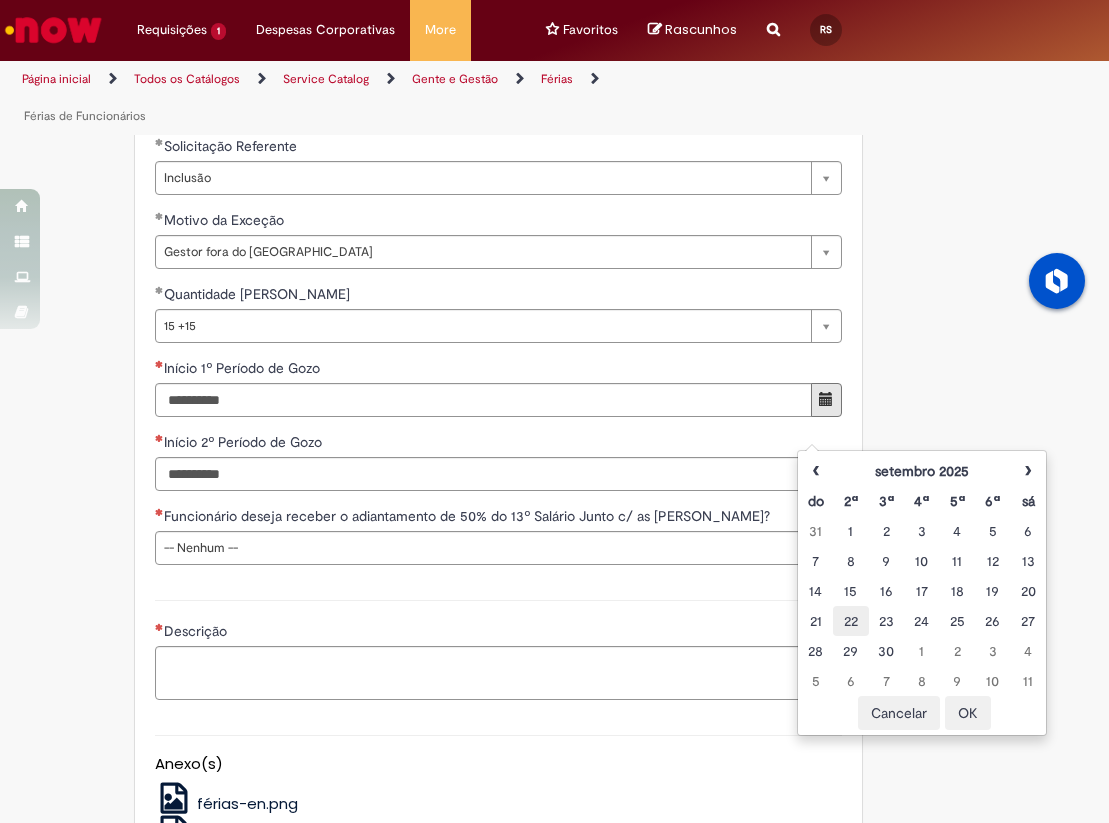 click on "22" at bounding box center [850, 621] 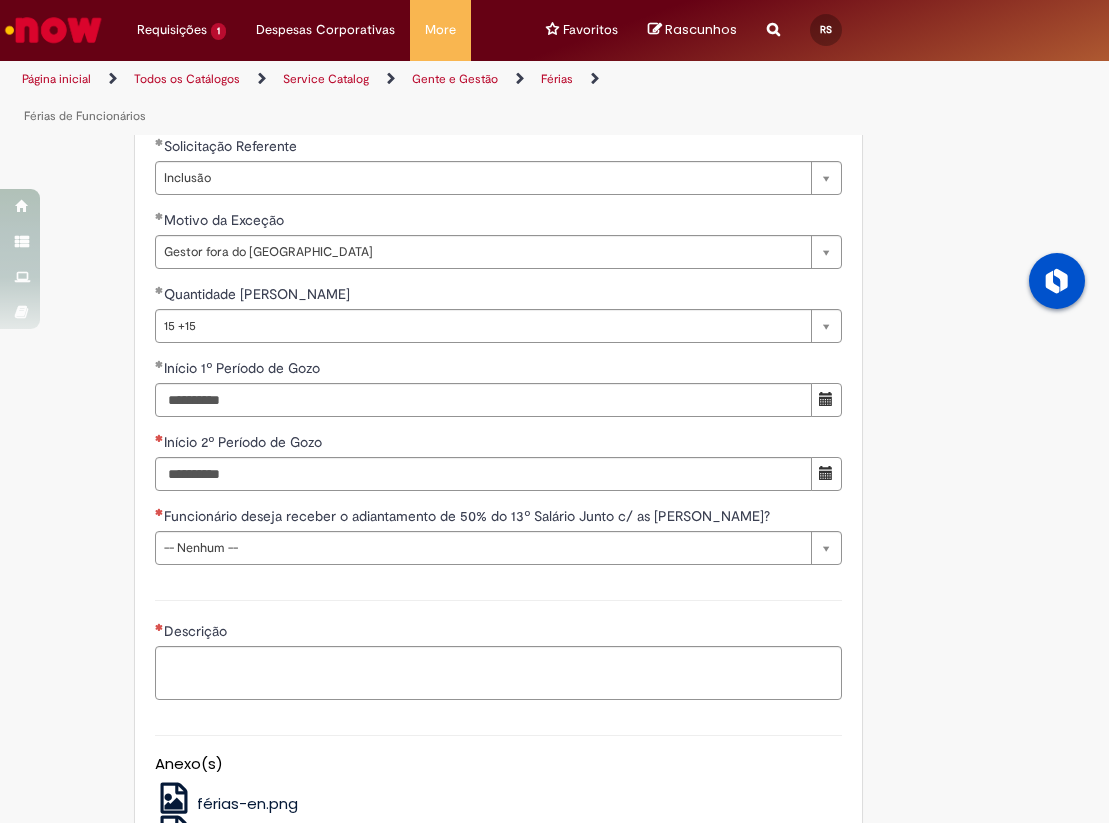 click on "Adicionar a Favoritos
Férias de Funcionários
Oferta destinada para esclarecimento de dúvidas e inclusões/exceções/cancelamentos de férias por exceções.
Utilize esta oferta:
Para ajustar, cancelar ou incluir férias com menos de 35 dias para o início;
Para fracionar suas férias em 03 períodos (se elegível);
Caso Click apresente alguma instabilidade no serviço de Férias que, mesmo após você abrir um  incidente  (e tiver evidência do número), não for corrigido por completo ou  em tempo de ajustar no próprio sistema;
> Para incluir, alterar ou cancelar Férias dentro do prazo de 35 dias de antecedência, é só acessar  Portal Click  > Você > Férias; > Para acessar a Diretriz de Férias, basta  clicar aqui
> Ficou com dúvidas sobre Férias via Termo? É só acessar a   FAQ – Fluxo de alteração de férias por exceção no Click Dúvidas Trabalhistas ." at bounding box center (555, -203) 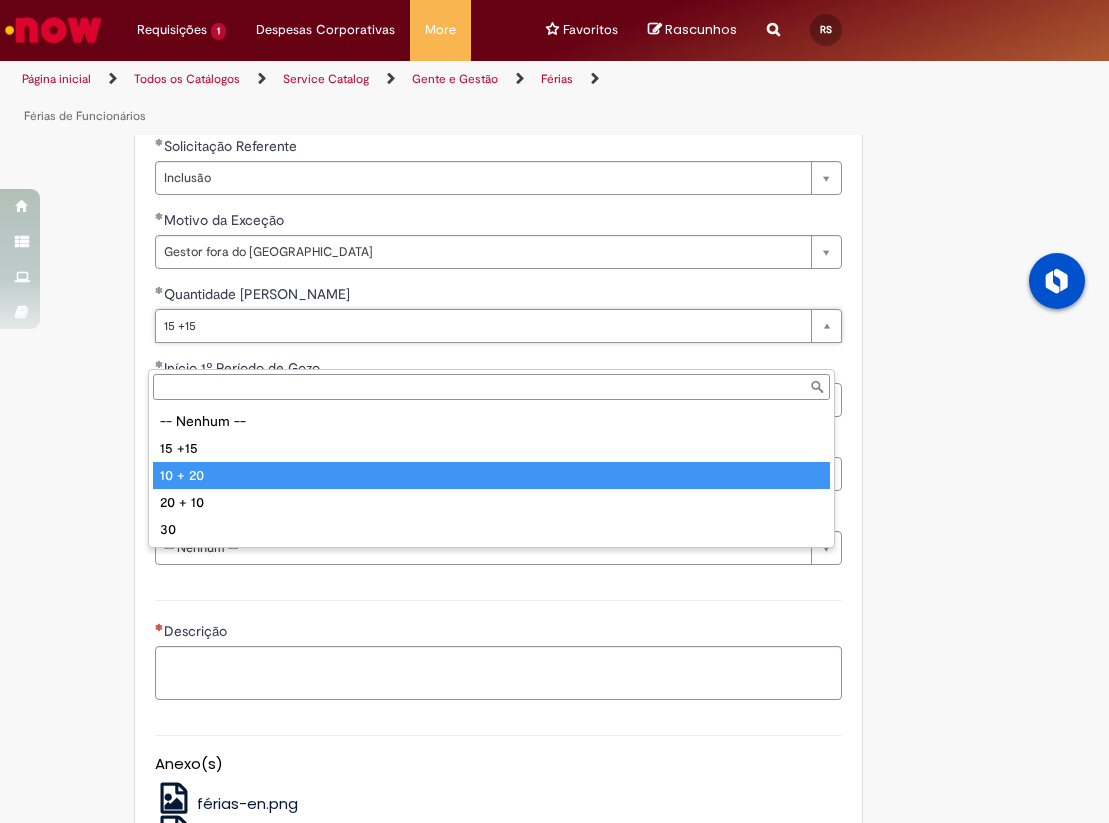 type on "*******" 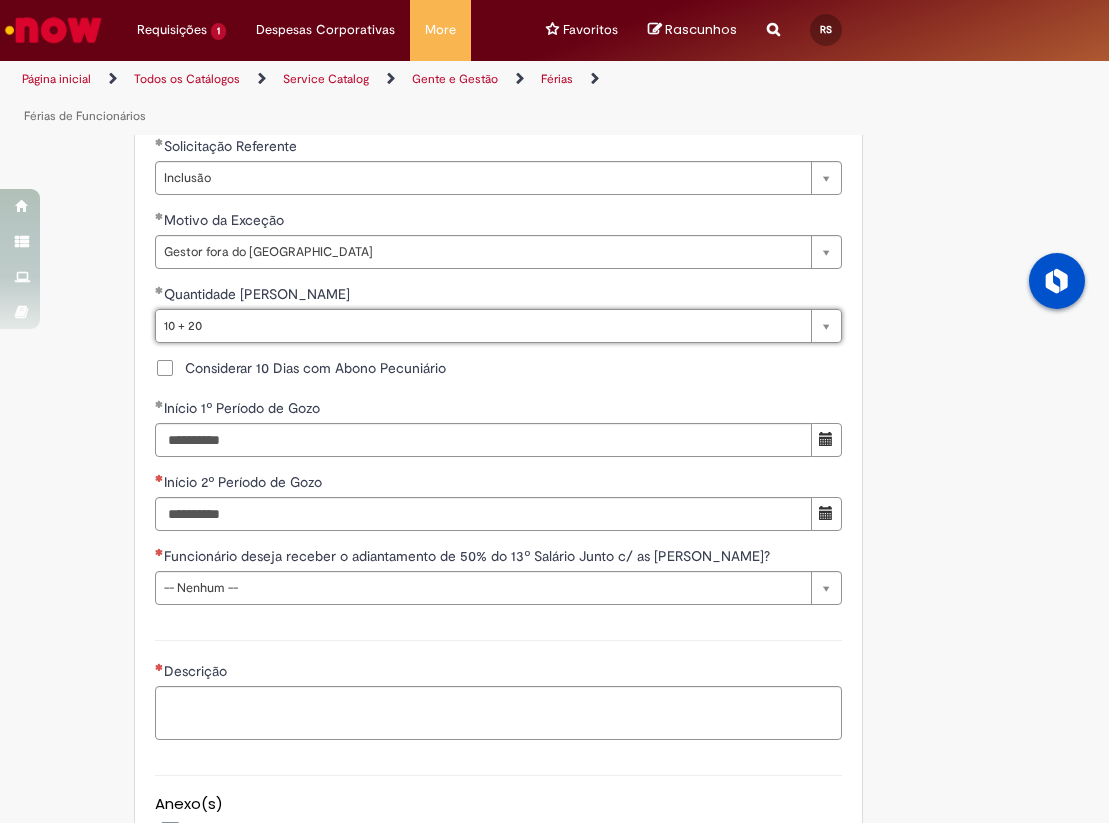 scroll, scrollTop: 0, scrollLeft: 35, axis: horizontal 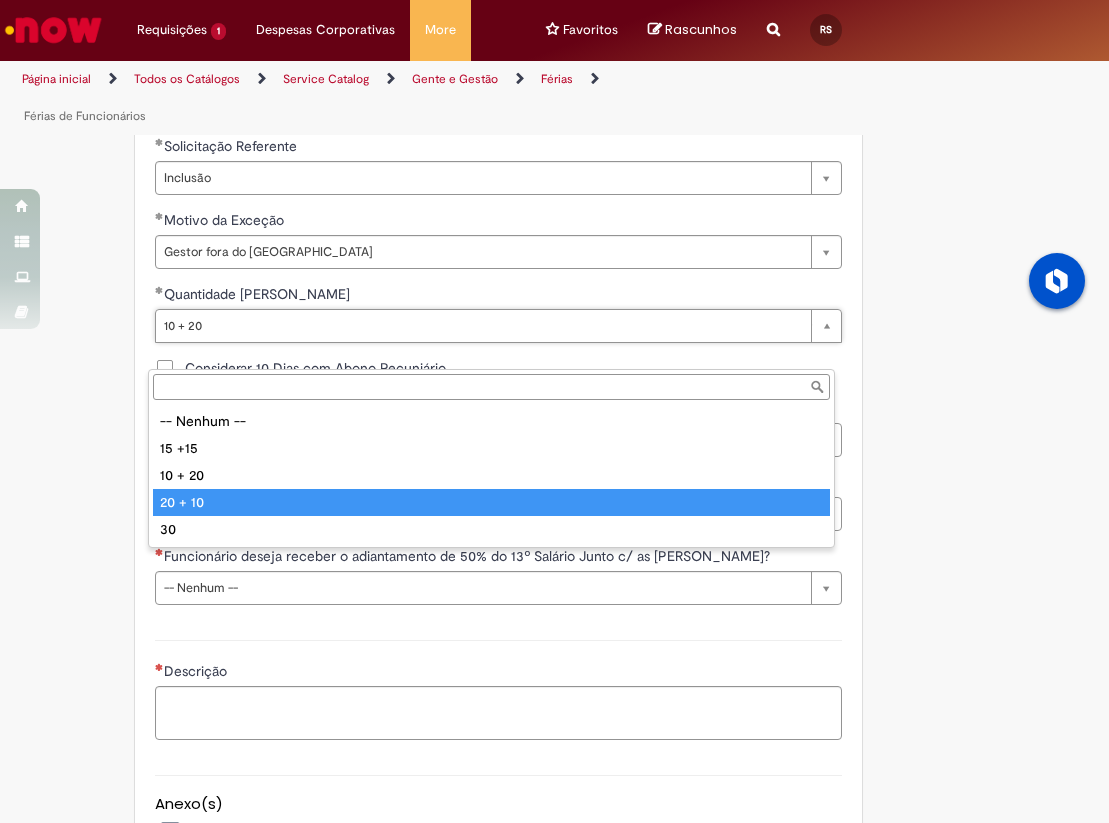 type on "*******" 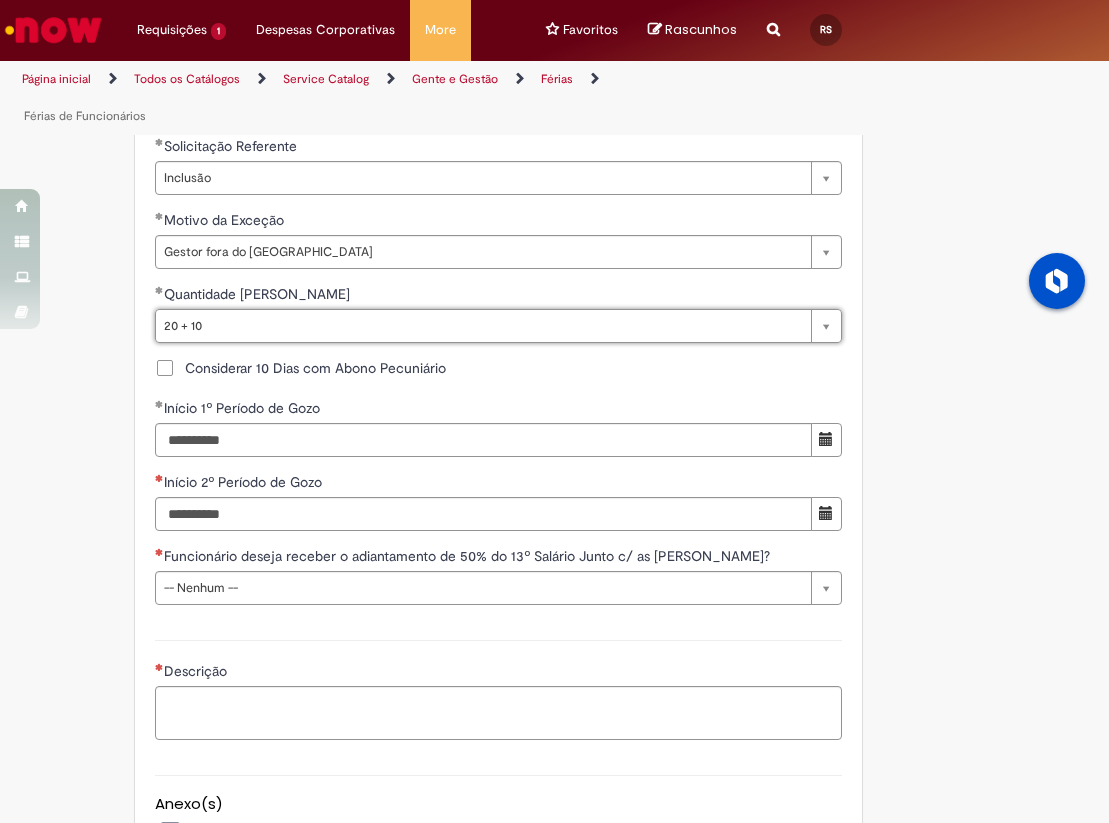 scroll, scrollTop: 0, scrollLeft: 42, axis: horizontal 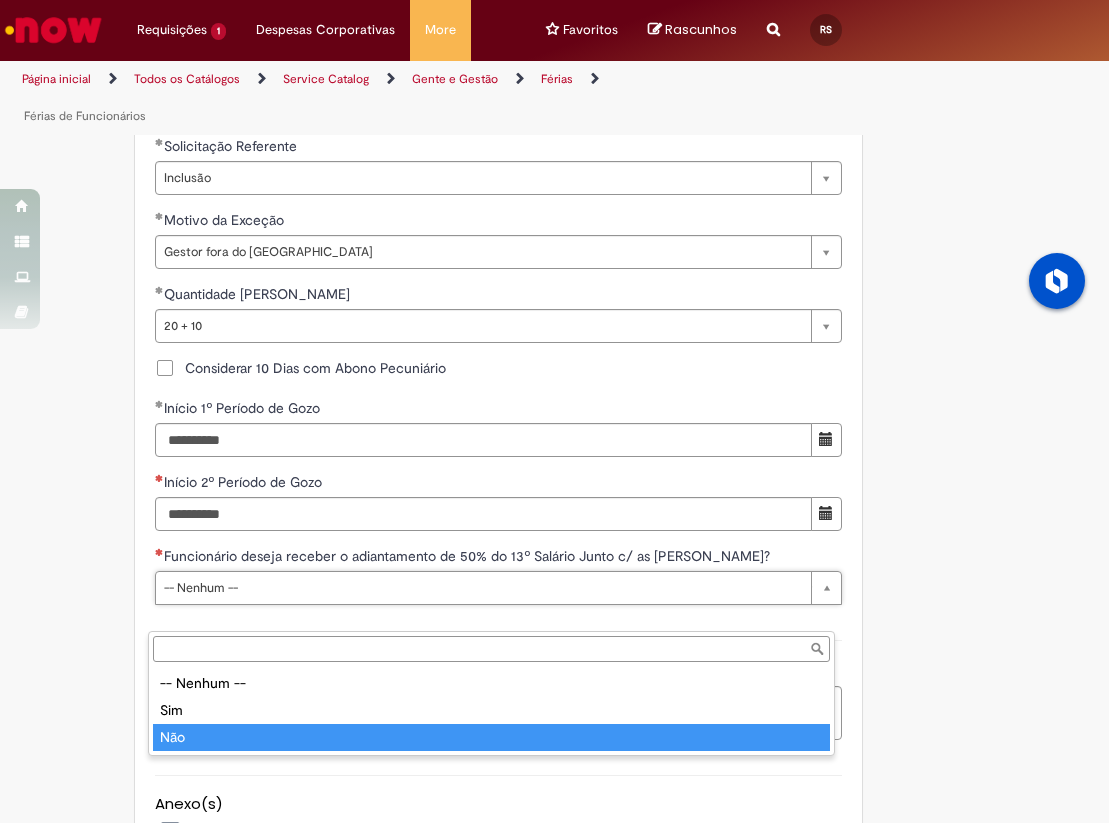 type on "***" 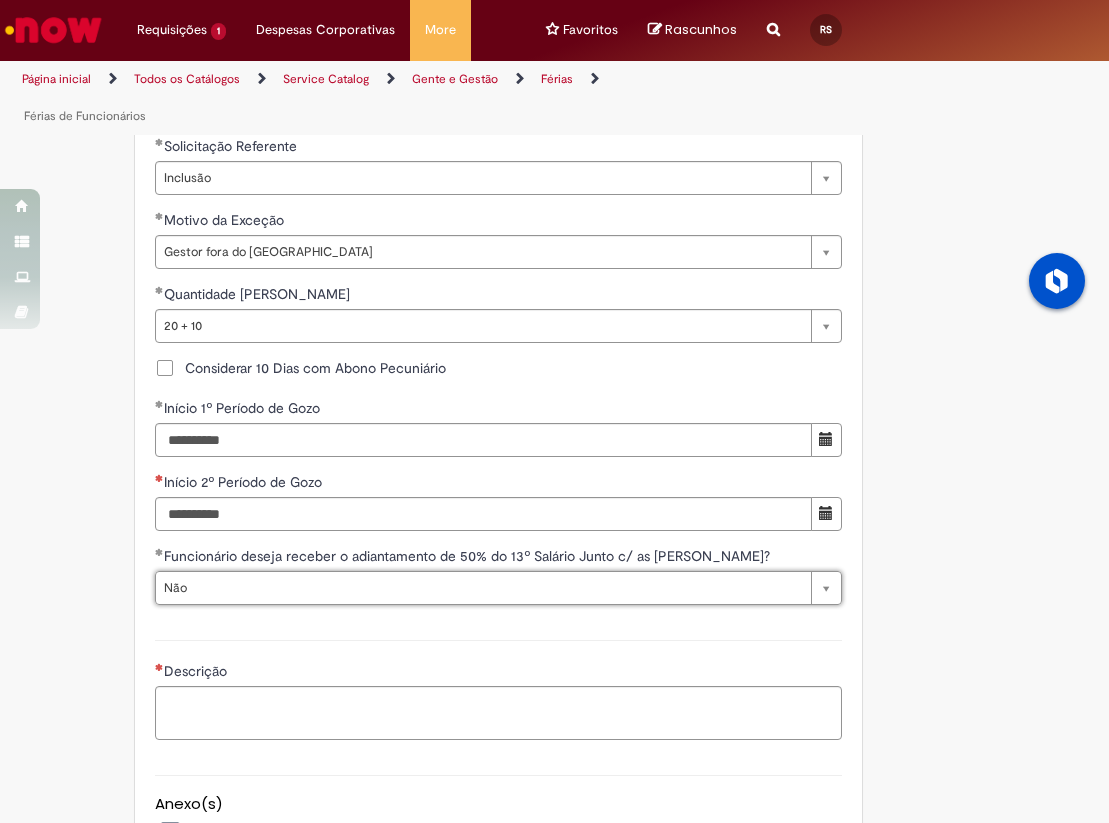 click on "Adicionar a Favoritos
Férias de Funcionários
Oferta destinada para esclarecimento de dúvidas e inclusões/exceções/cancelamentos de férias por exceções.
Utilize esta oferta:
Para ajustar, cancelar ou incluir férias com menos de 35 dias para o início;
Para fracionar suas férias em 03 períodos (se elegível);
Caso Click apresente alguma instabilidade no serviço de Férias que, mesmo após você abrir um  incidente  (e tiver evidência do número), não for corrigido por completo ou  em tempo de ajustar no próprio sistema;
> Para incluir, alterar ou cancelar Férias dentro do prazo de 35 dias de antecedência, é só acessar  Portal Click  > Você > Férias; > Para acessar a Diretriz de Férias, basta  clicar aqui
> Ficou com dúvidas sobre Férias via Termo? É só acessar a   FAQ – Fluxo de alteração de férias por exceção no Click Dúvidas Trabalhistas ." at bounding box center [555, -183] 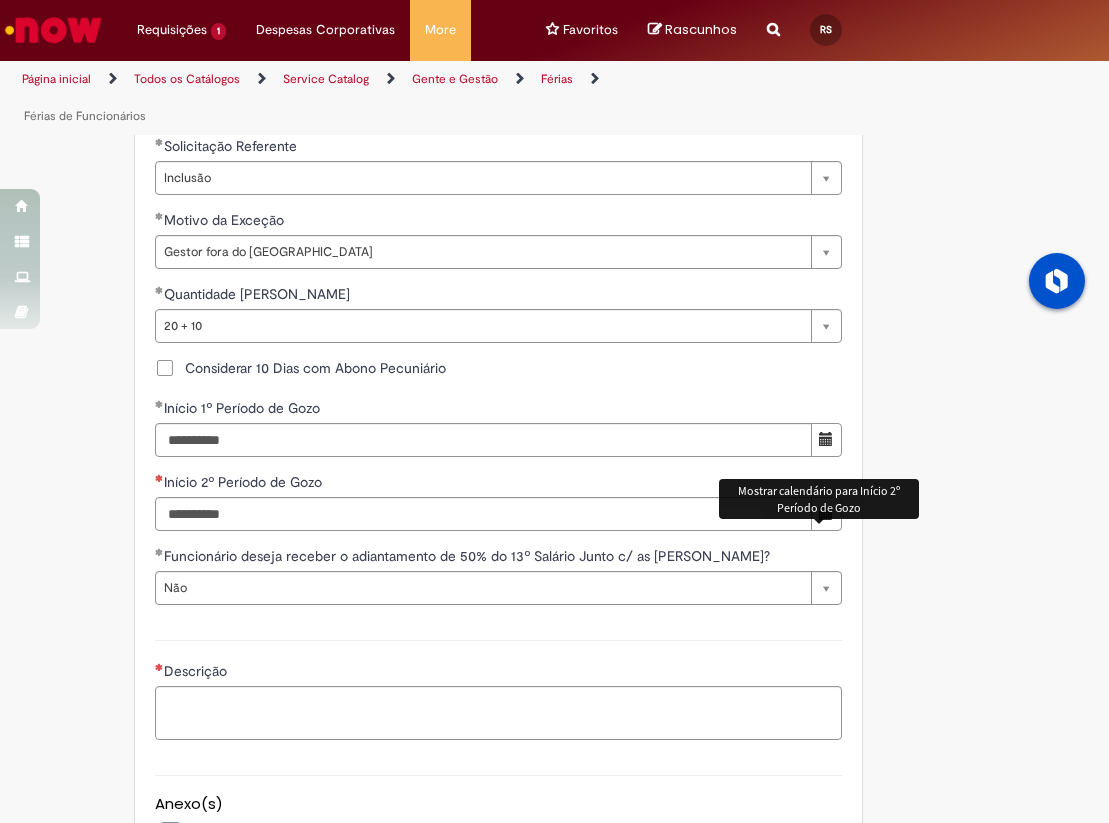 click at bounding box center [826, 513] 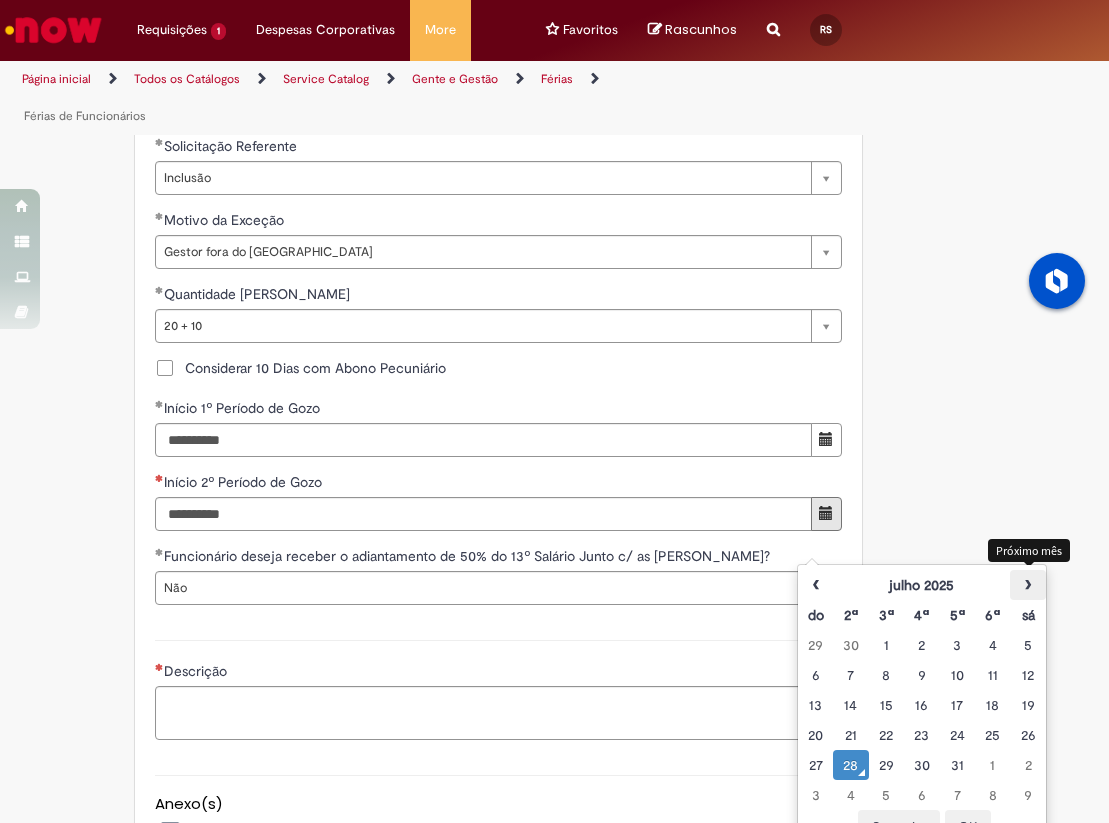 click on "›" at bounding box center (1027, 585) 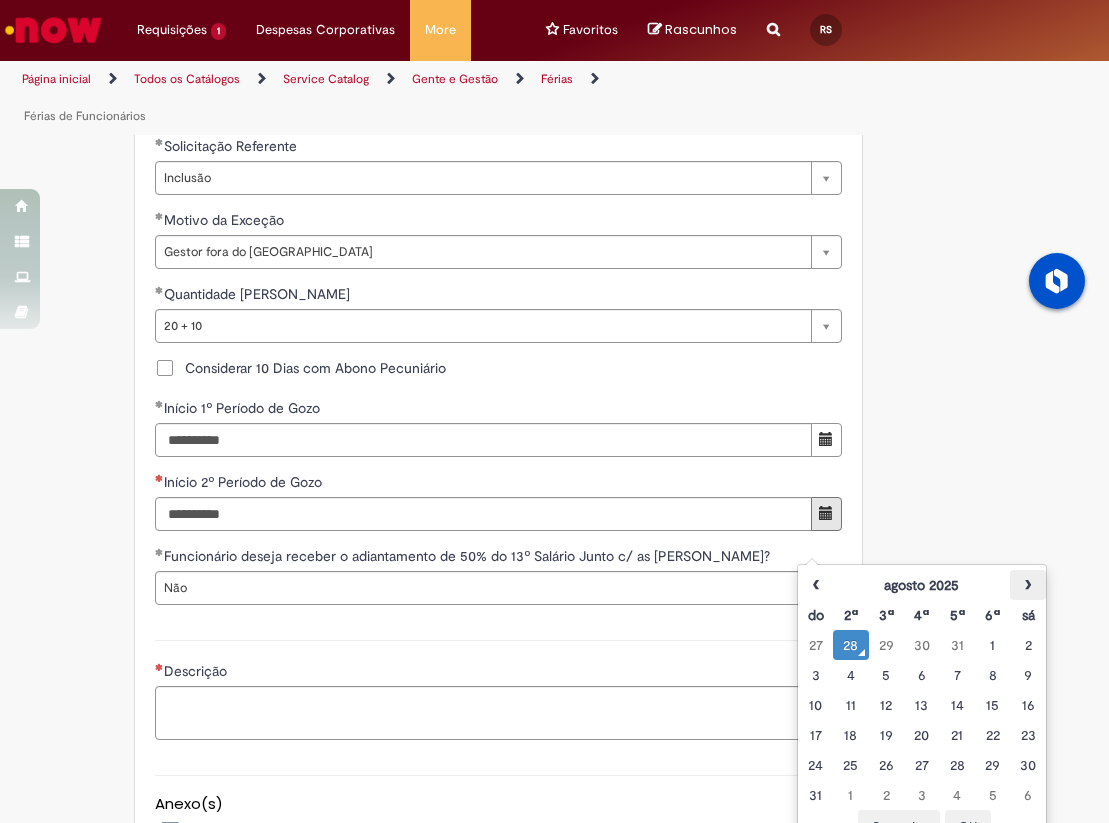 click on "›" at bounding box center (1027, 585) 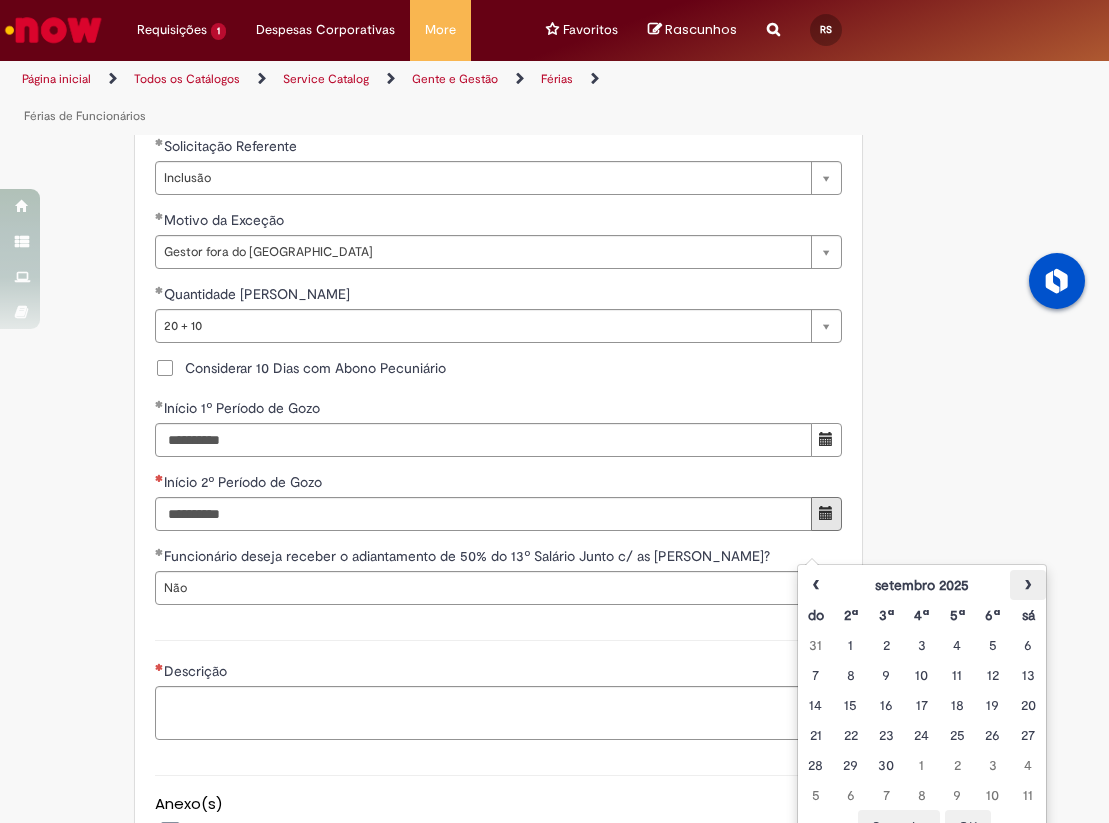 click on "›" at bounding box center (1027, 585) 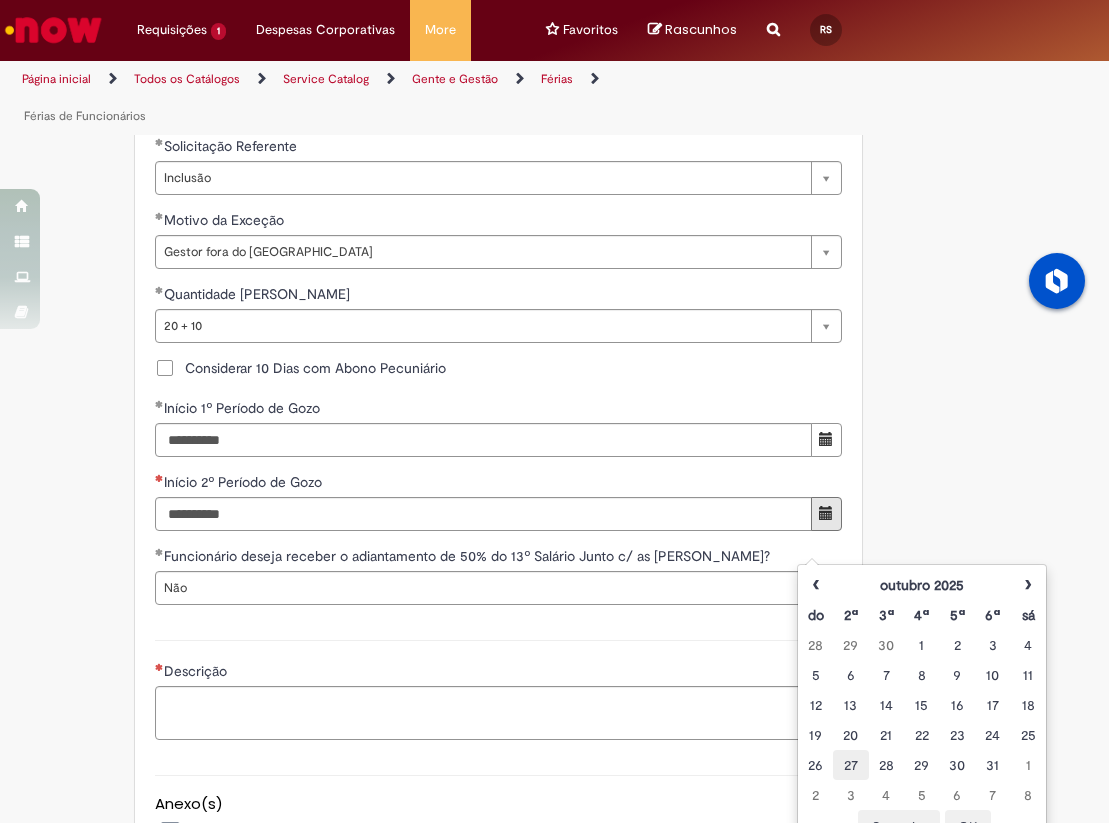 click on "27" at bounding box center (850, 765) 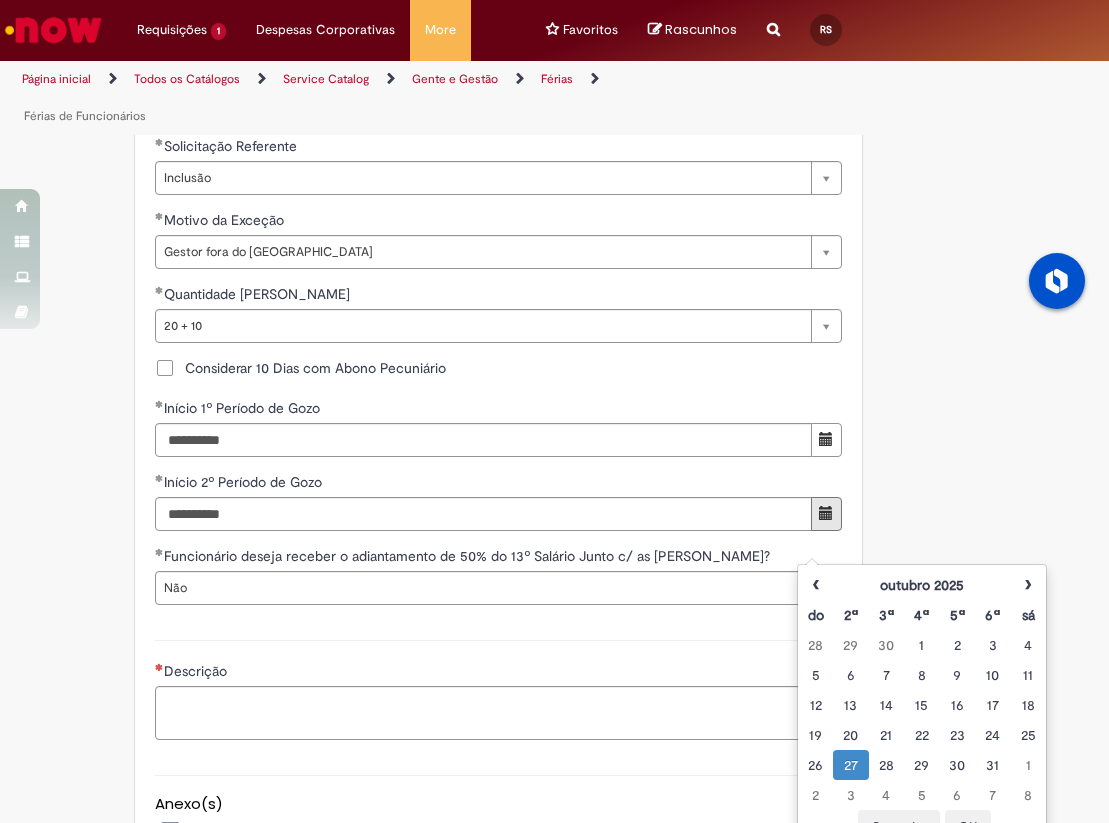 click on "Adicionar a Favoritos
Férias de Funcionários
Oferta destinada para esclarecimento de dúvidas e inclusões/exceções/cancelamentos de férias por exceções.
Utilize esta oferta:
Para ajustar, cancelar ou incluir férias com menos de 35 dias para o início;
Para fracionar suas férias em 03 períodos (se elegível);
Caso Click apresente alguma instabilidade no serviço de Férias que, mesmo após você abrir um  incidente  (e tiver evidência do número), não for corrigido por completo ou  em tempo de ajustar no próprio sistema;
> Para incluir, alterar ou cancelar Férias dentro do prazo de 35 dias de antecedência, é só acessar  Portal Click  > Você > Férias; > Para acessar a Diretriz de Férias, basta  clicar aqui
> Ficou com dúvidas sobre Férias via Termo? É só acessar a   FAQ – Fluxo de alteração de férias por exceção no Click Dúvidas Trabalhistas ." at bounding box center (555, -183) 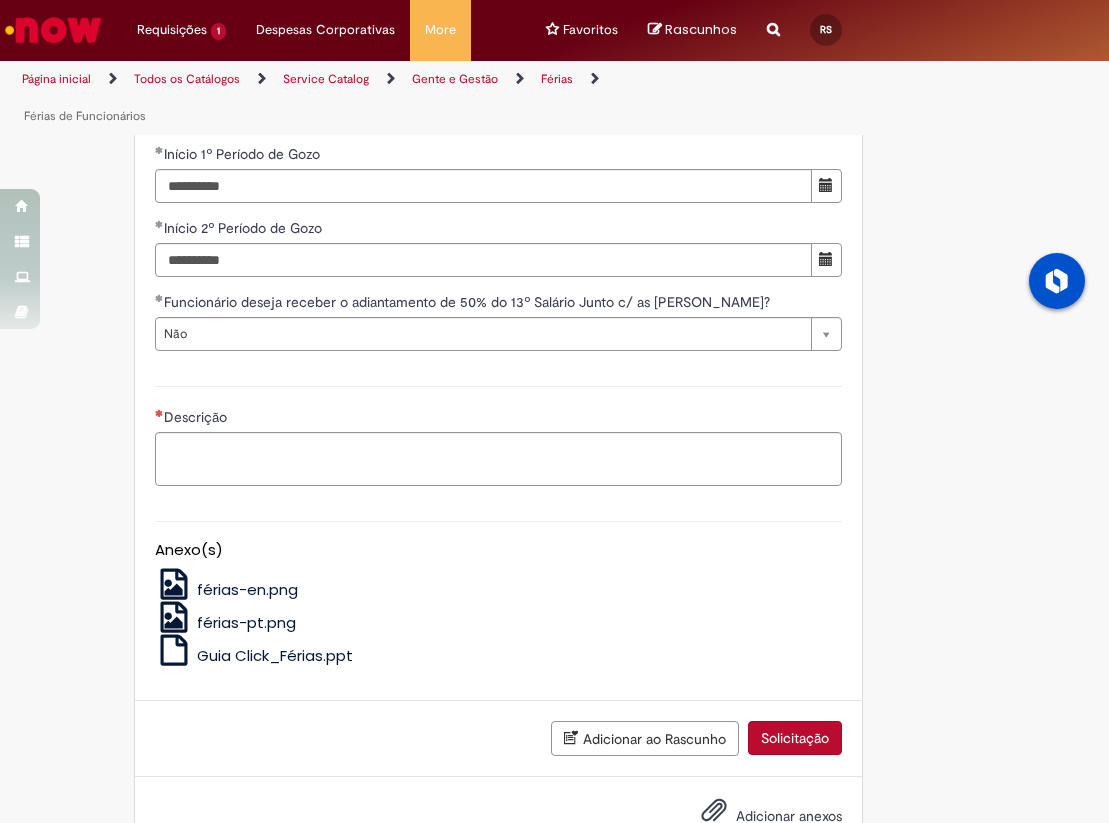 scroll, scrollTop: 1910, scrollLeft: 0, axis: vertical 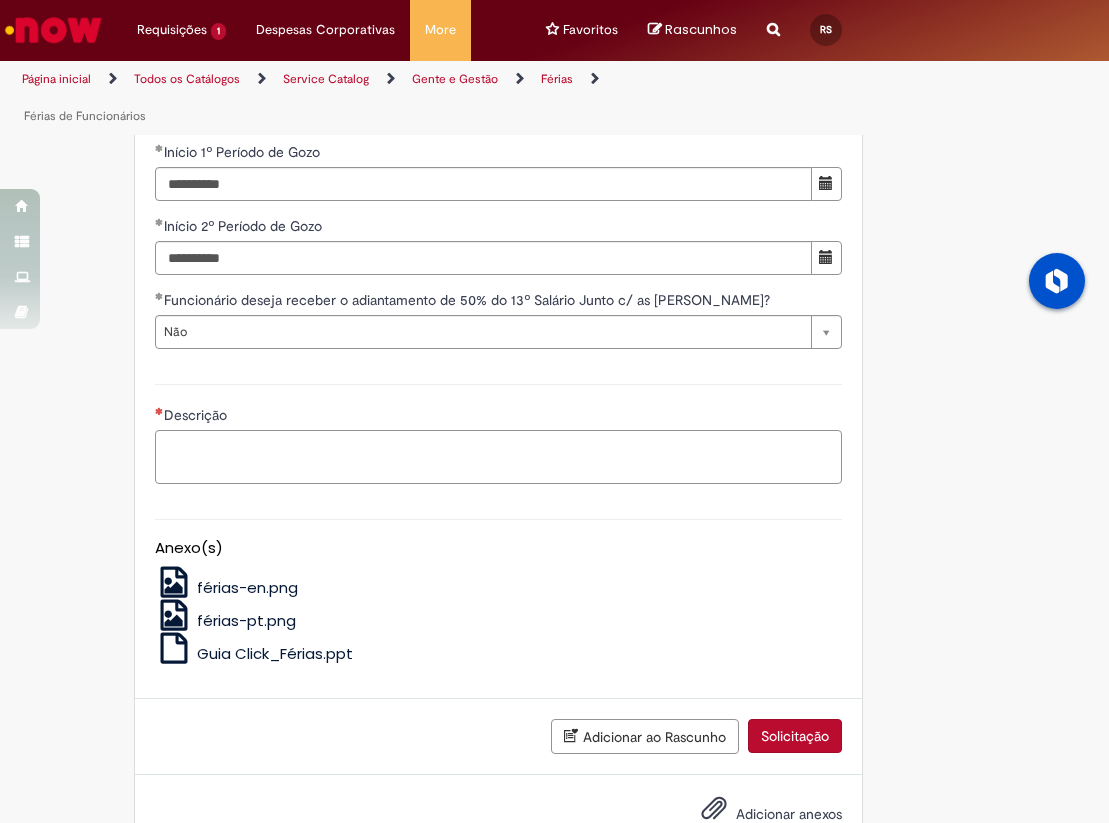 click on "Descrição" at bounding box center (498, 457) 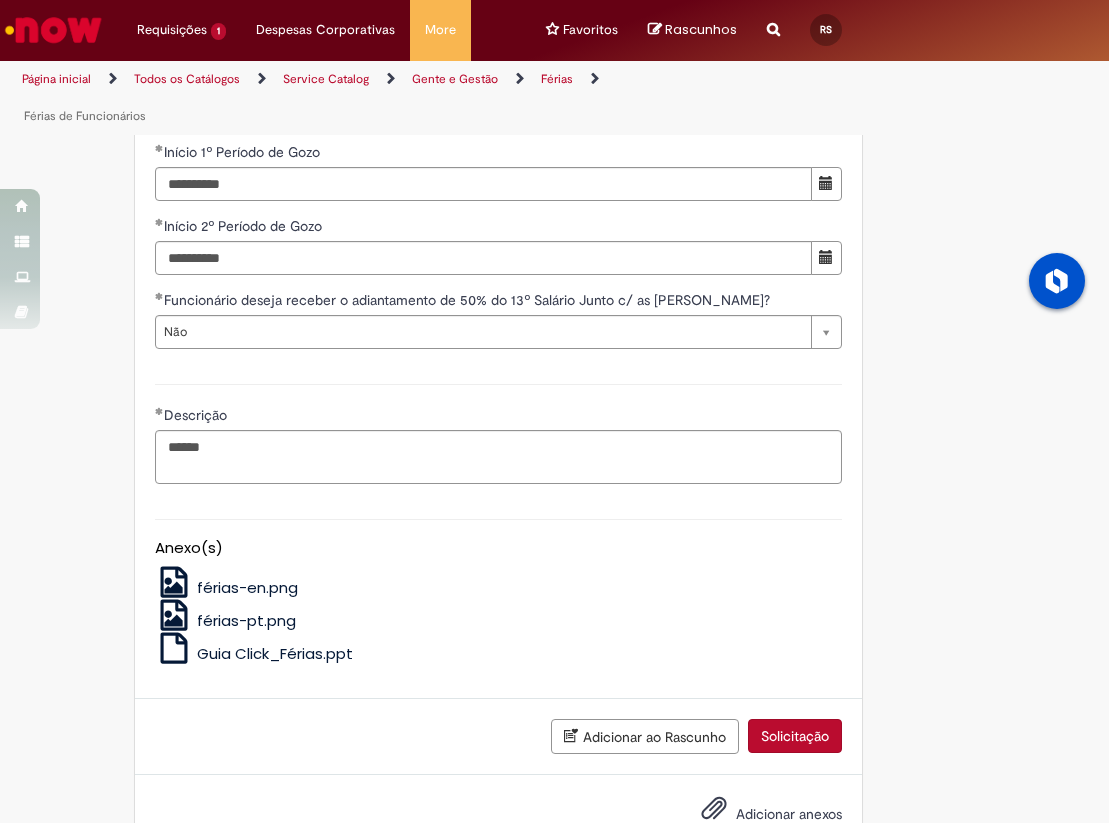 click on "Guia Click_Férias.ppt" at bounding box center [275, 653] 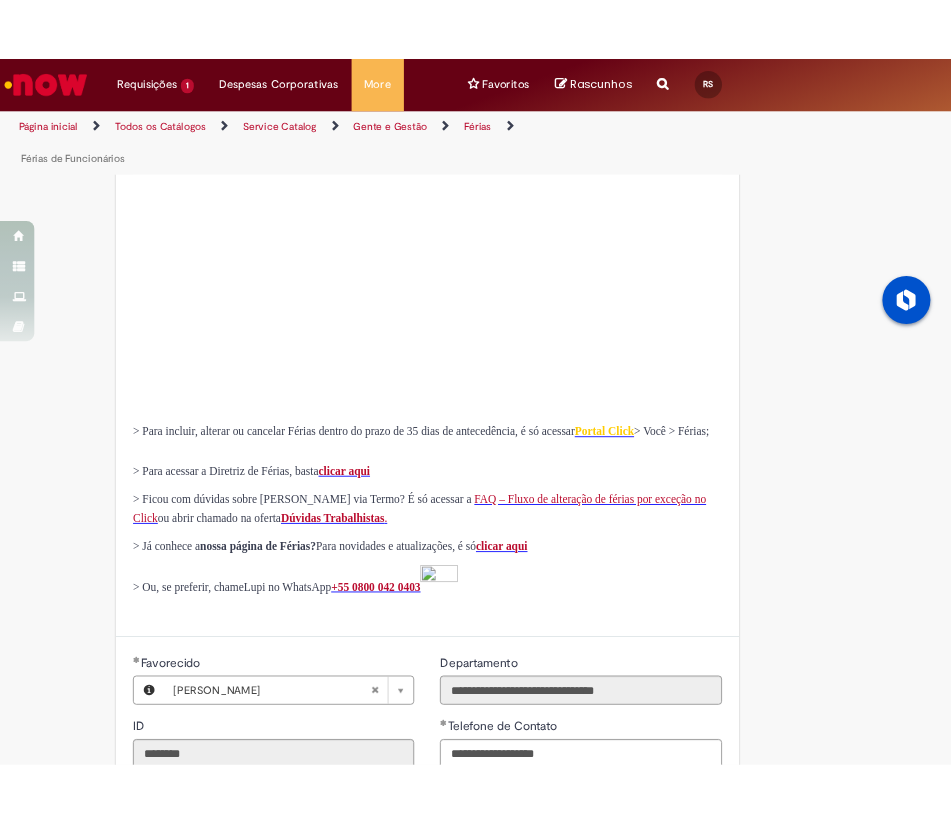scroll, scrollTop: 0, scrollLeft: 0, axis: both 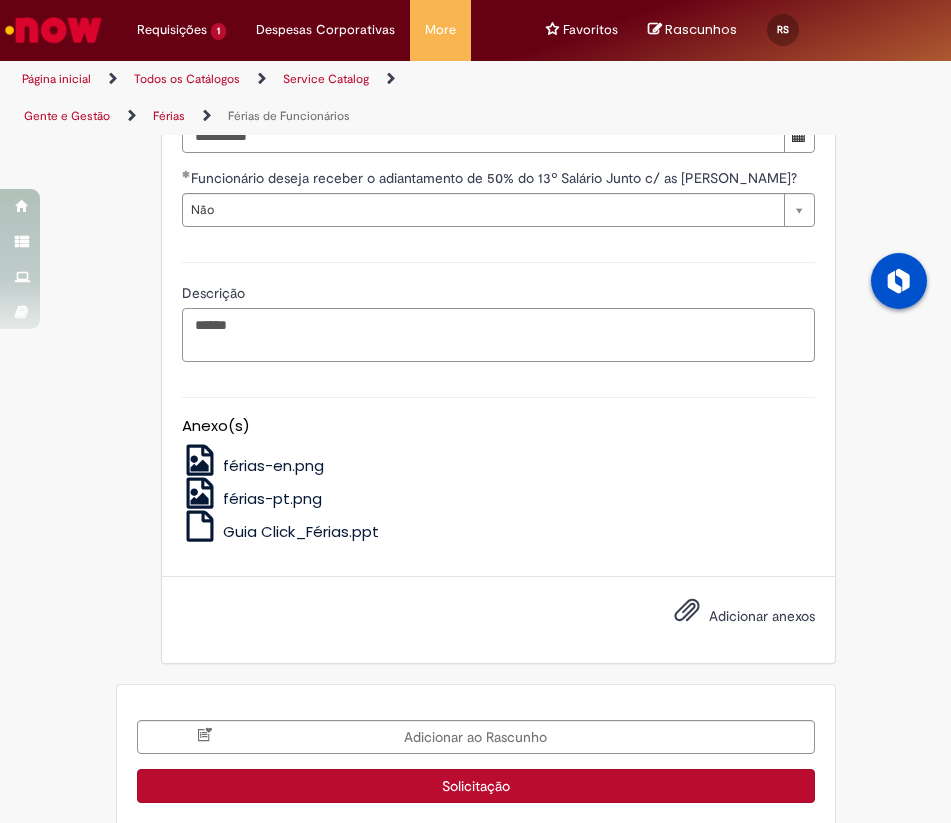 click on "******" at bounding box center (498, 335) 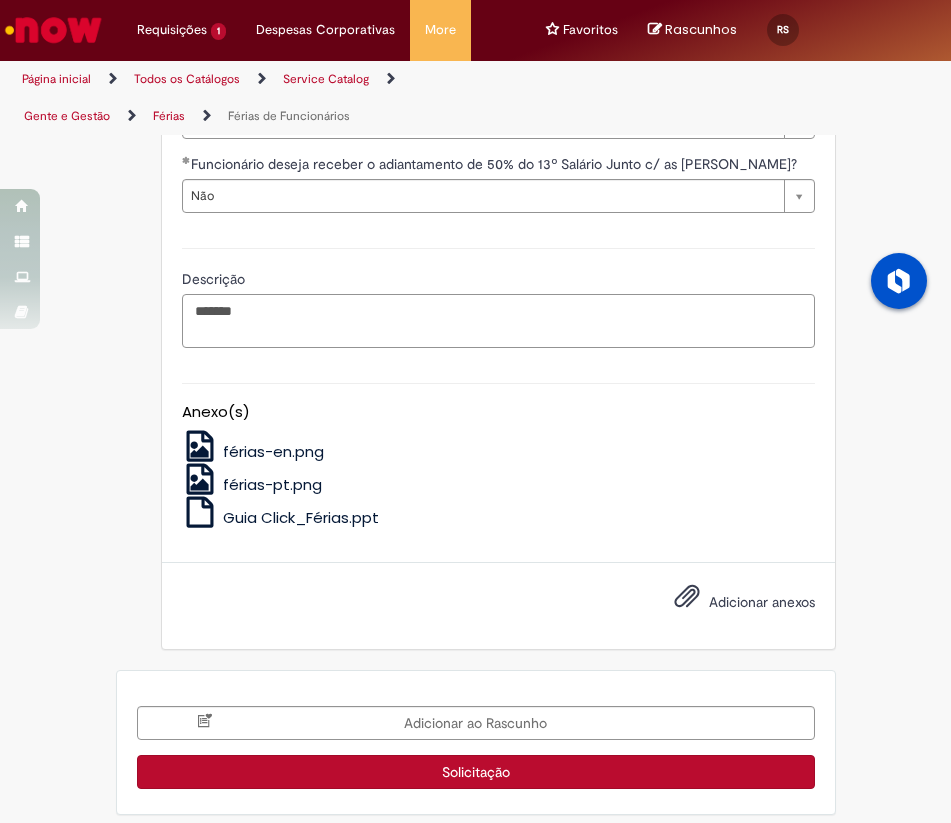 scroll, scrollTop: 2564, scrollLeft: 0, axis: vertical 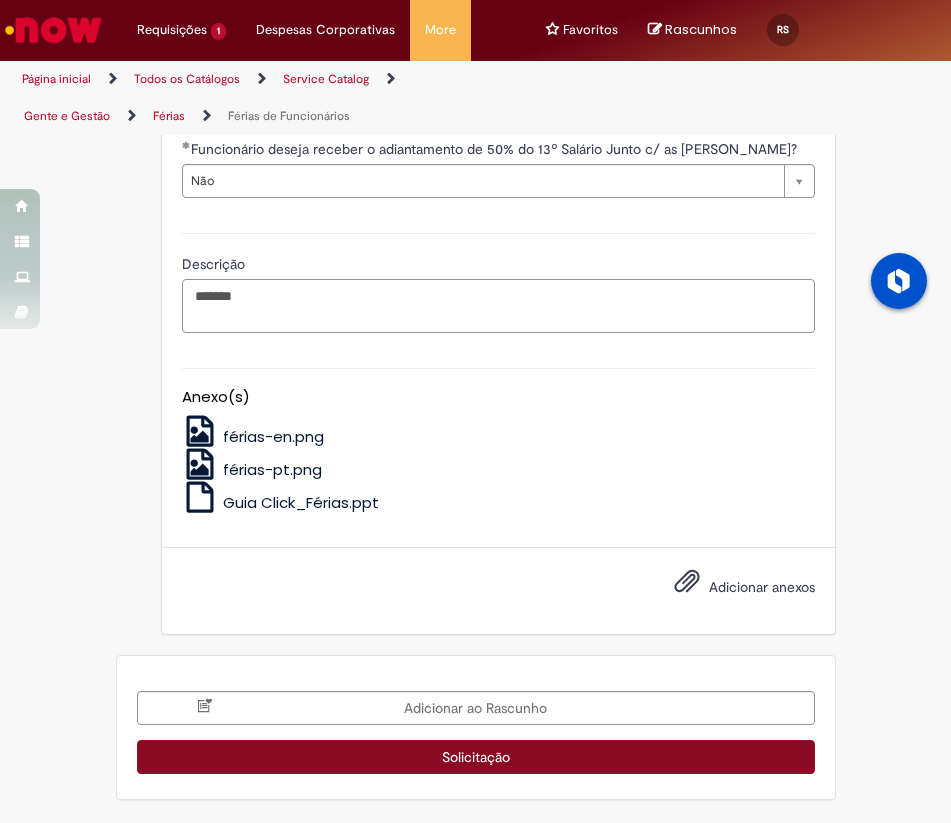type on "******" 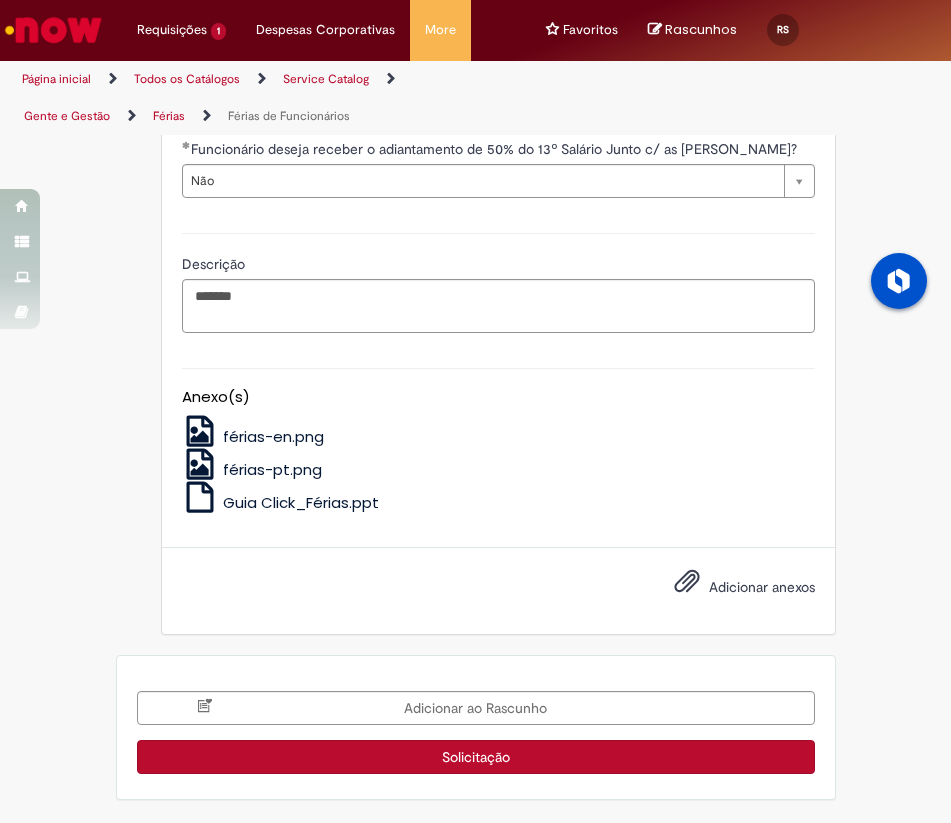 click on "Solicitação" at bounding box center [476, 757] 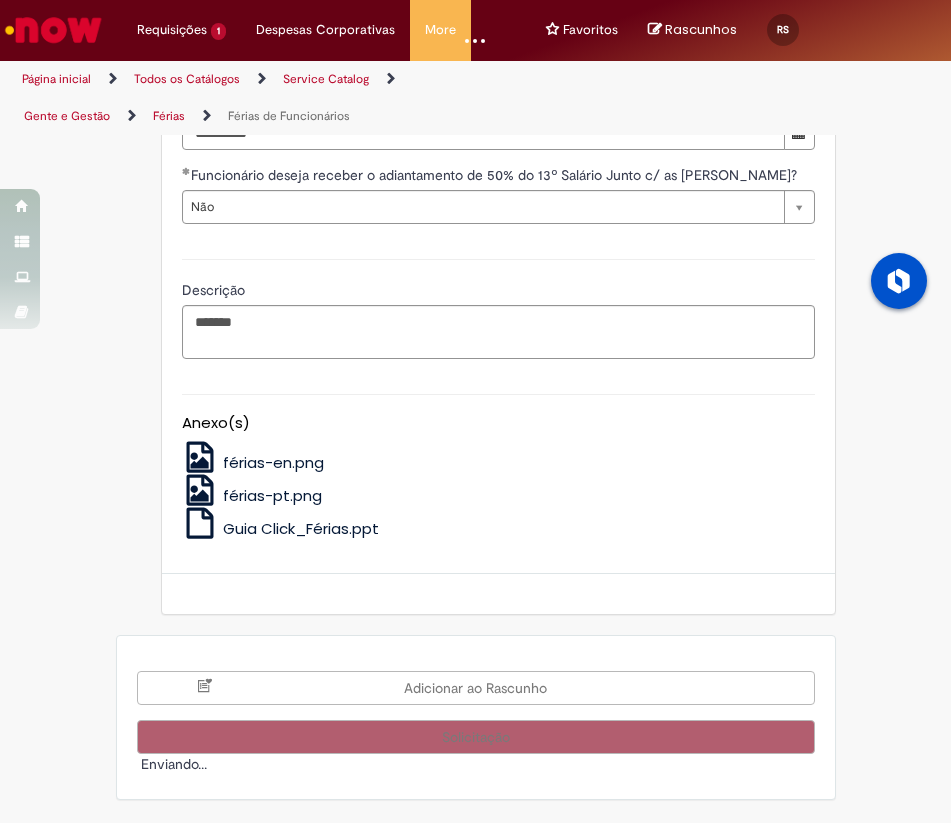 scroll, scrollTop: 2538, scrollLeft: 0, axis: vertical 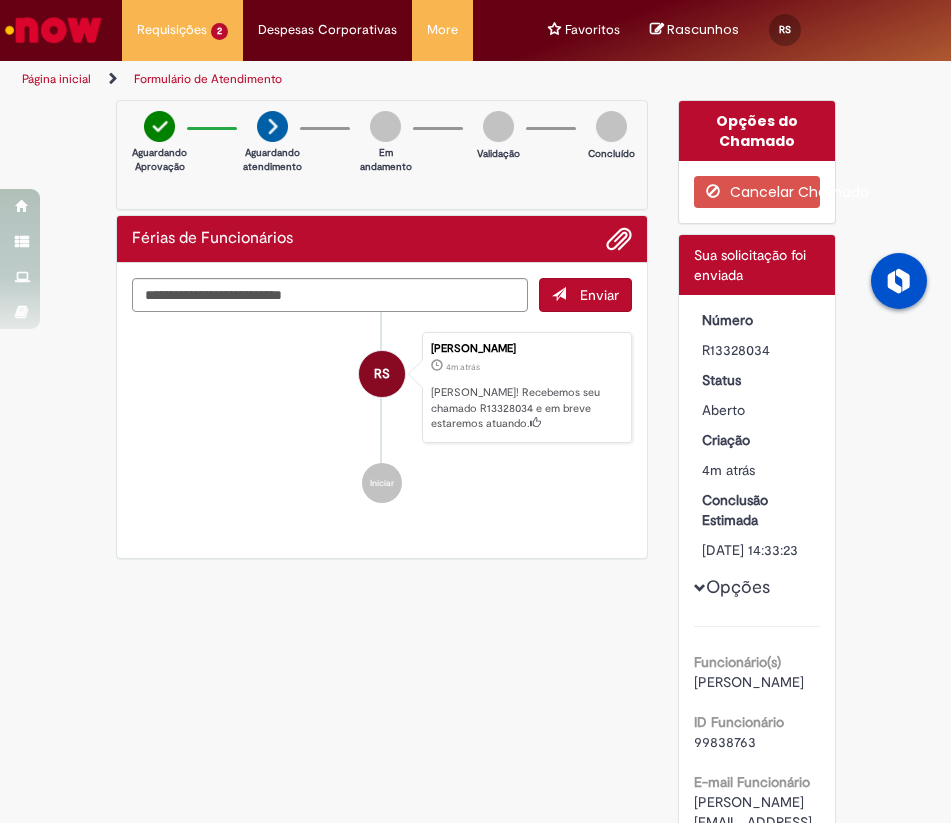 click at bounding box center (53, 30) 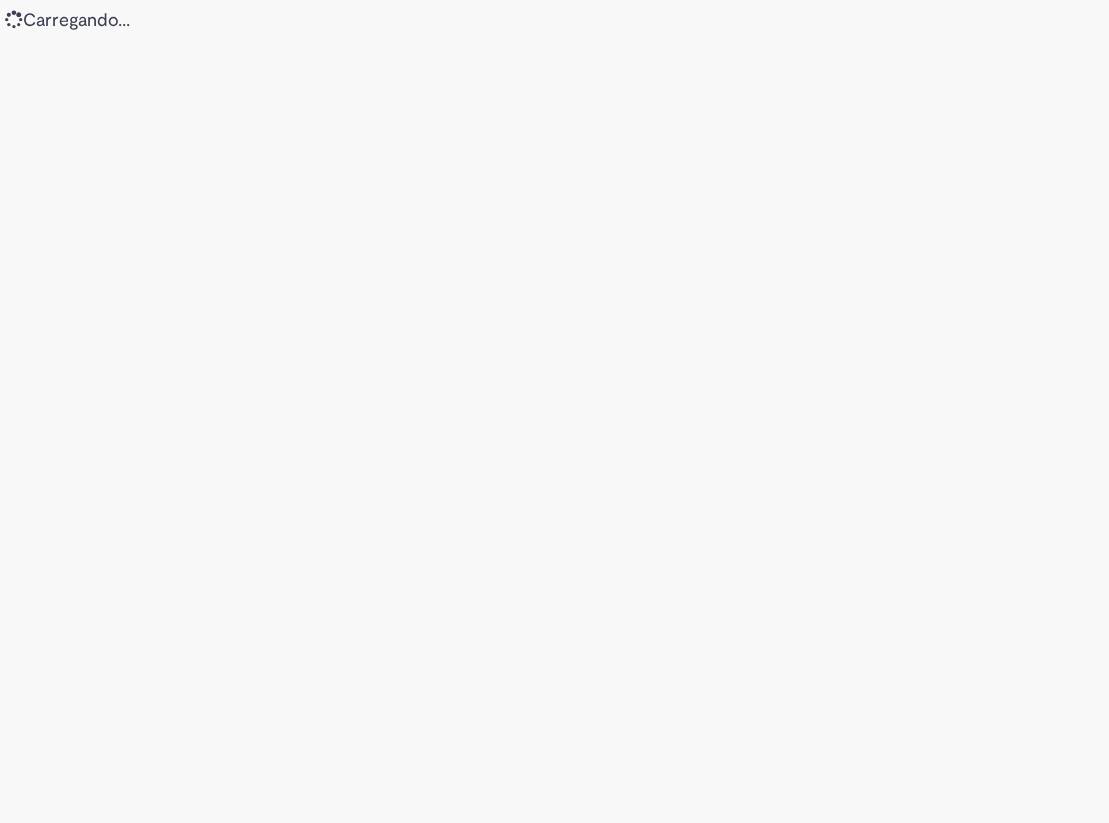 scroll, scrollTop: 0, scrollLeft: 0, axis: both 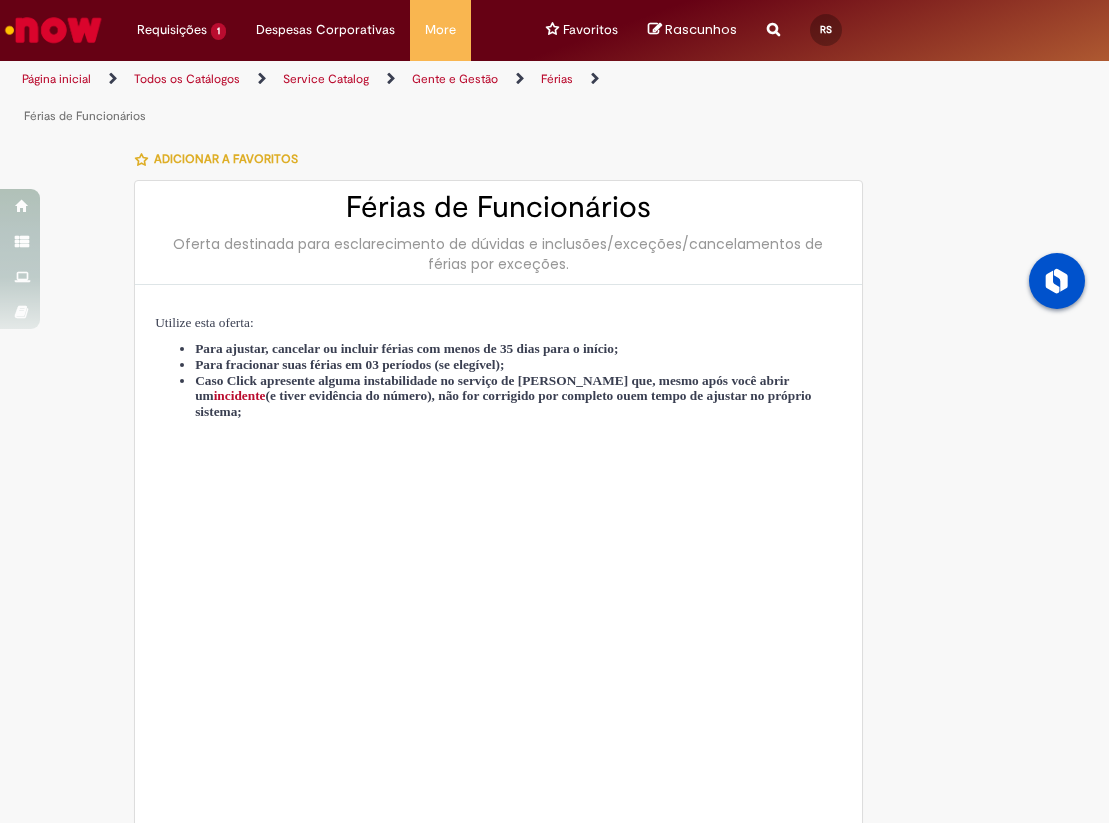 type on "********" 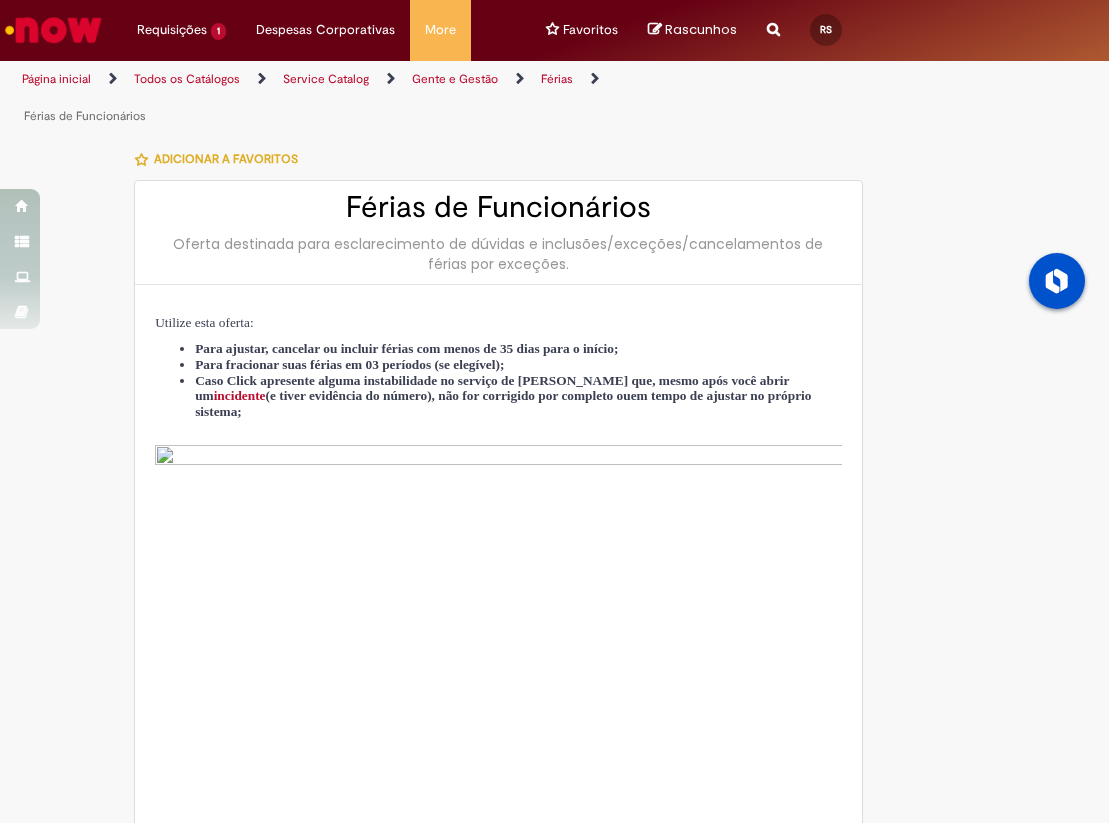 type on "**********" 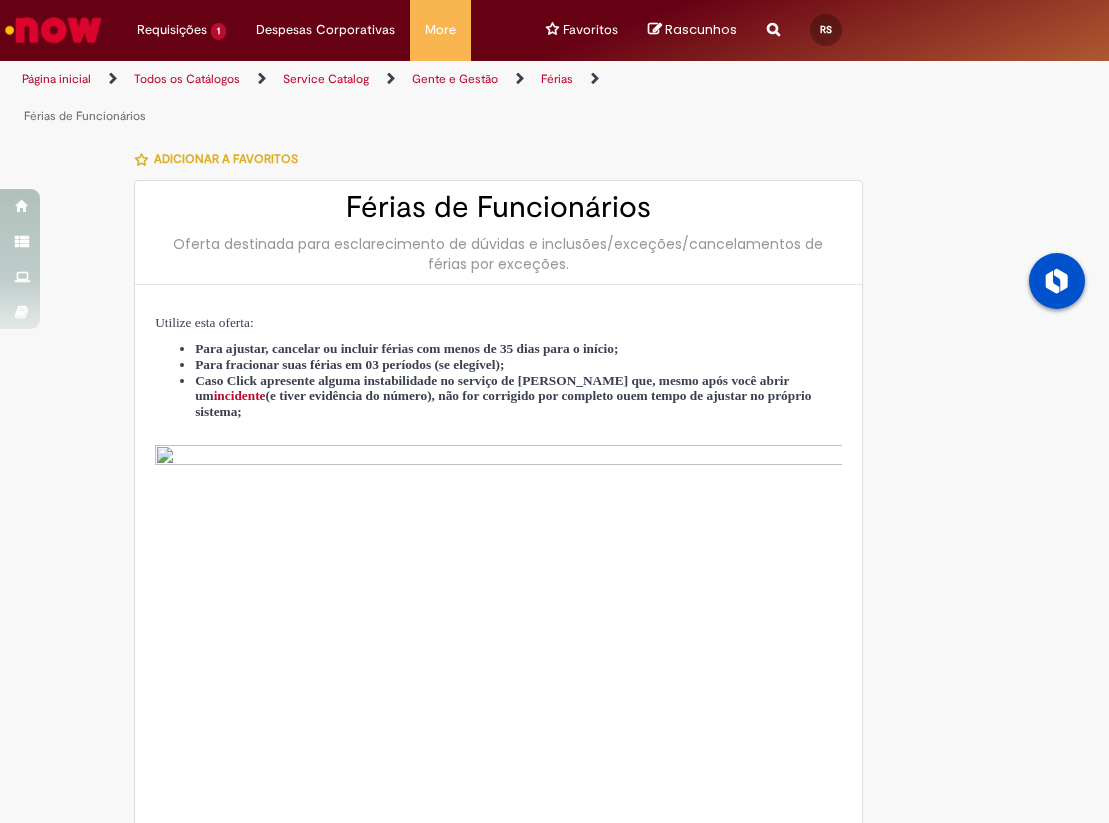 type on "**********" 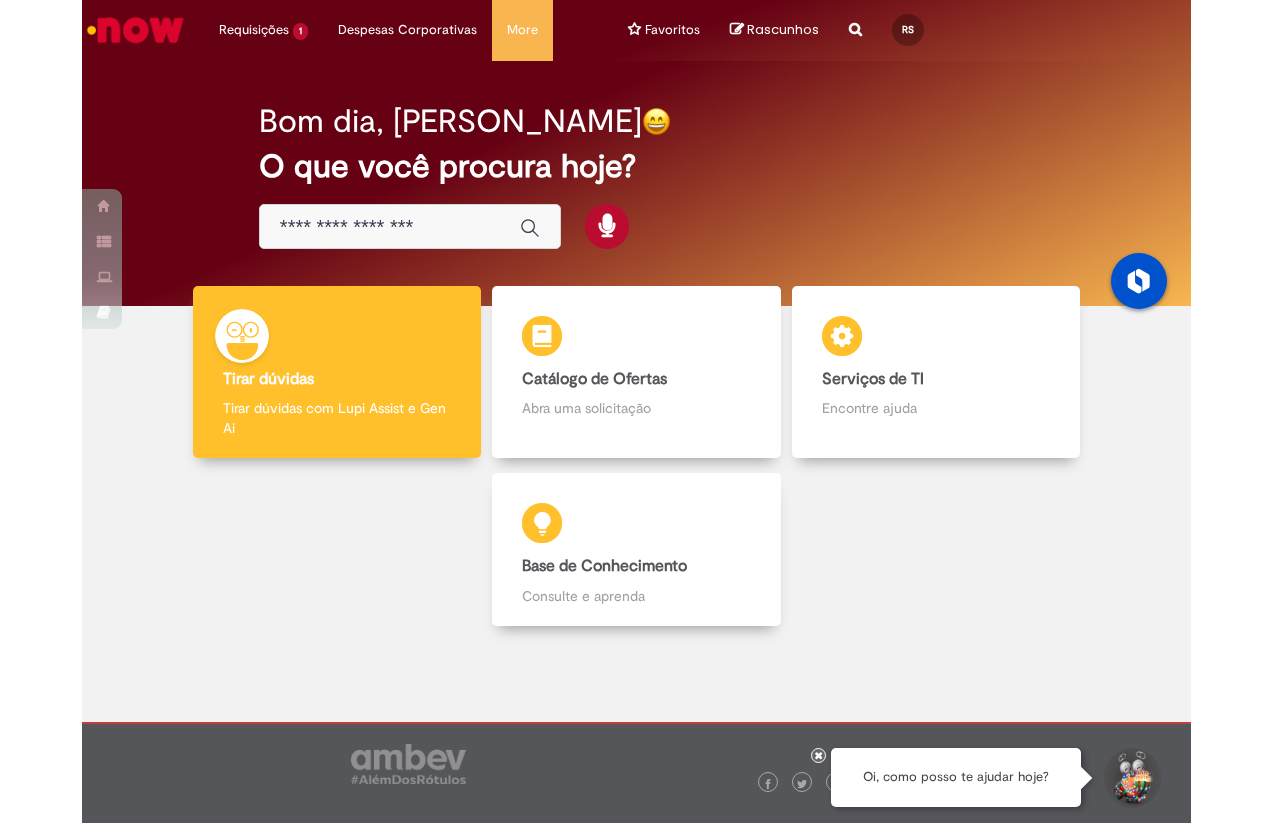 scroll, scrollTop: 0, scrollLeft: 0, axis: both 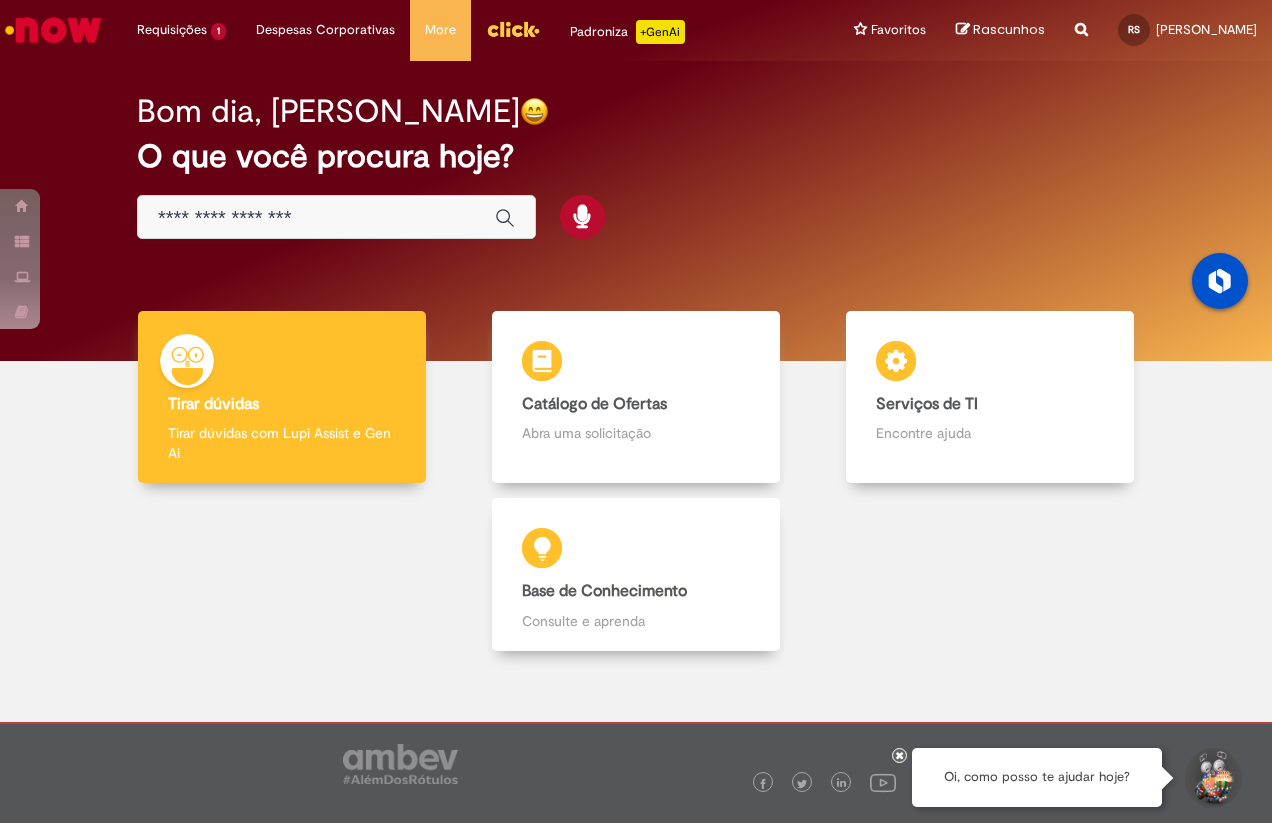 click at bounding box center [513, 29] 